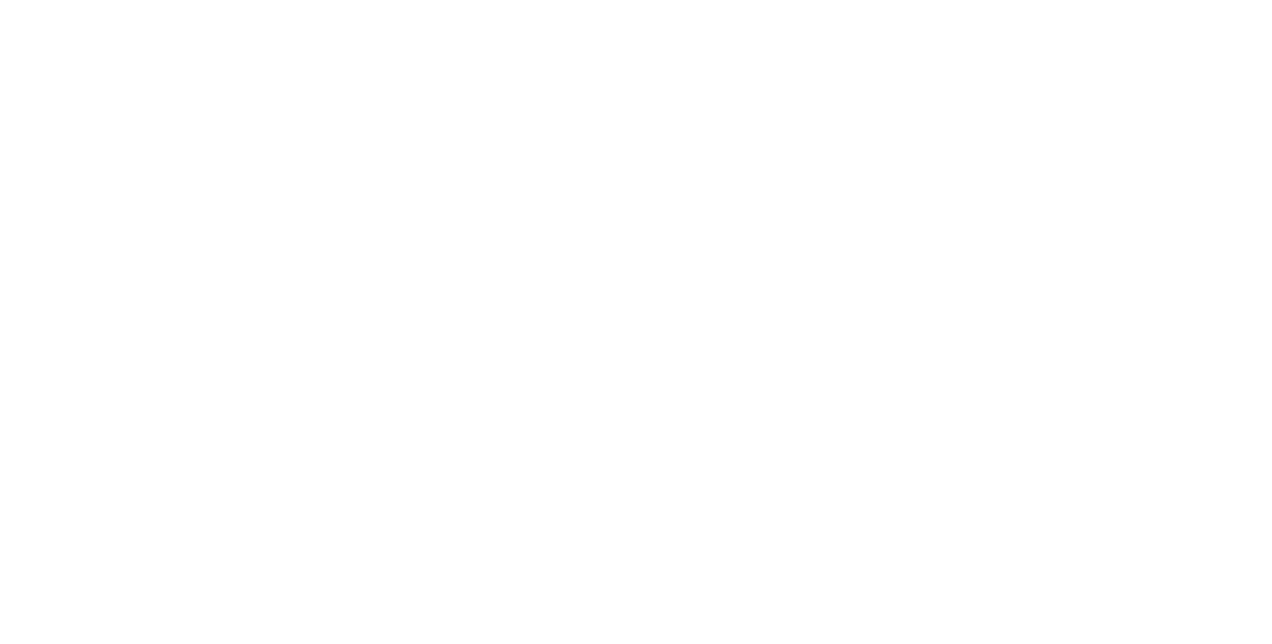 scroll, scrollTop: 0, scrollLeft: 0, axis: both 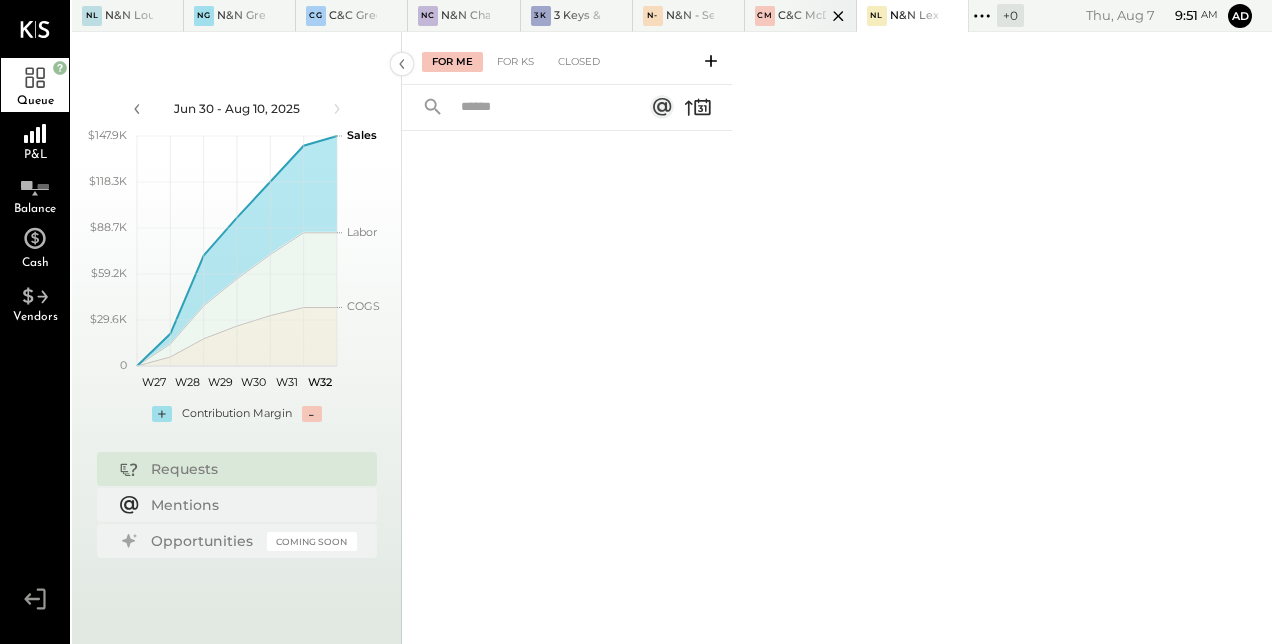 click on "C&C McDonough LLC" at bounding box center (802, 16) 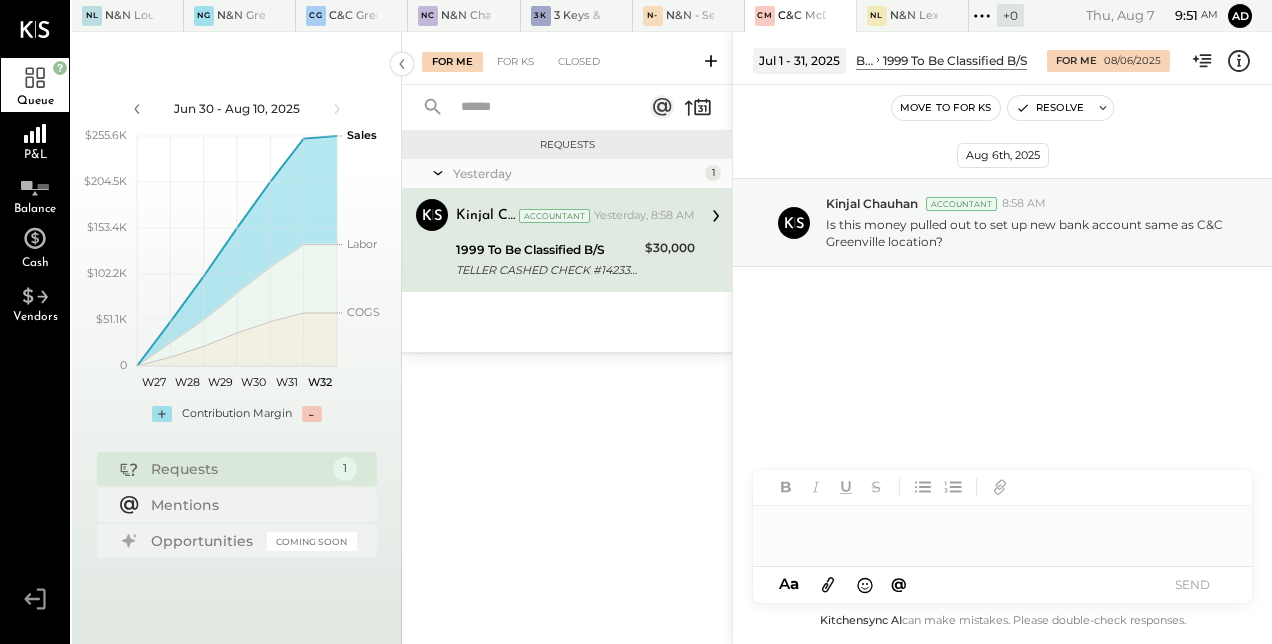 click at bounding box center (1002, 526) 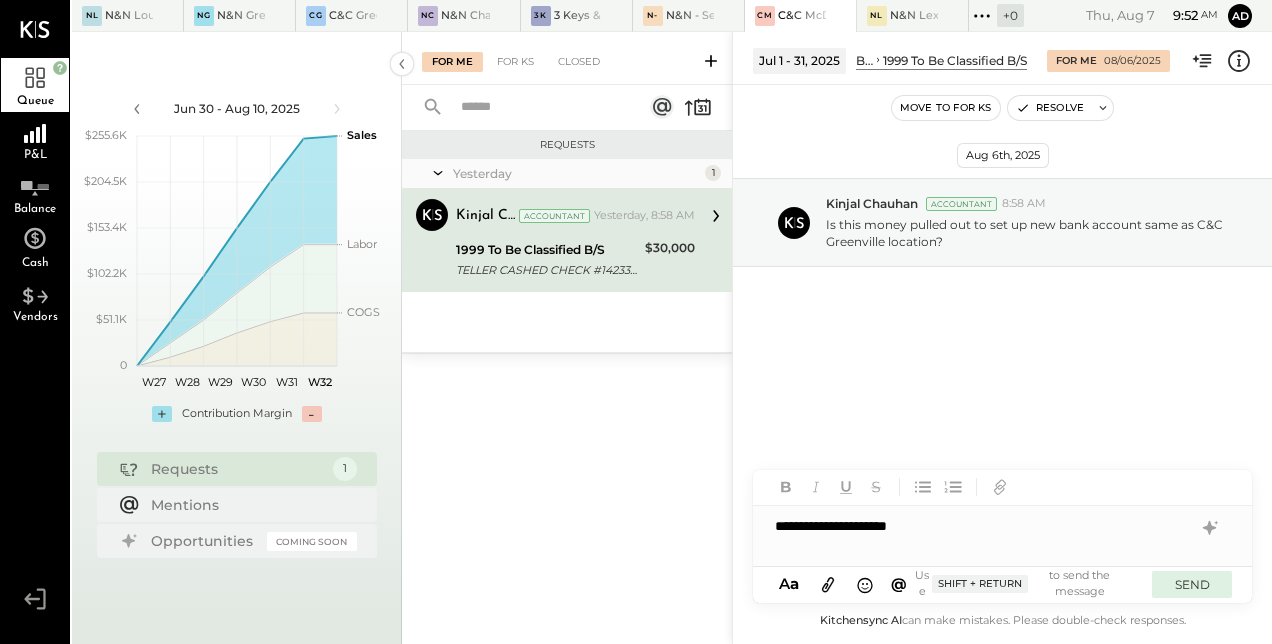 click on "SEND" at bounding box center [1192, 584] 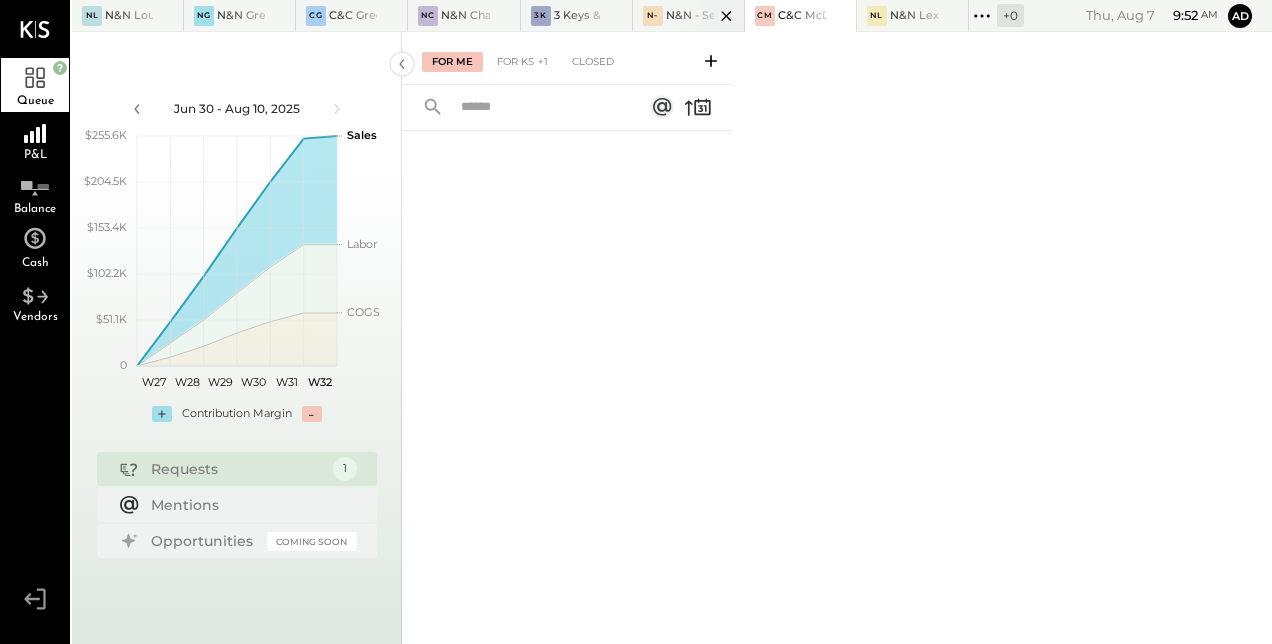 click on "N-" at bounding box center (653, 16) 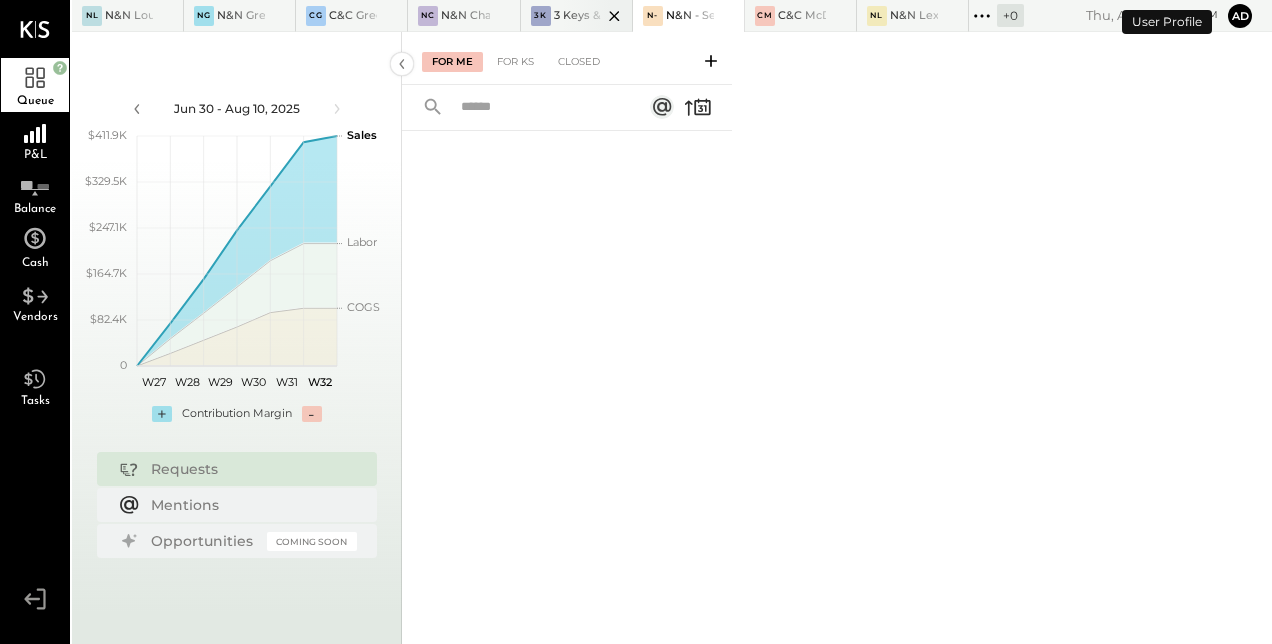 click at bounding box center [597, 15] 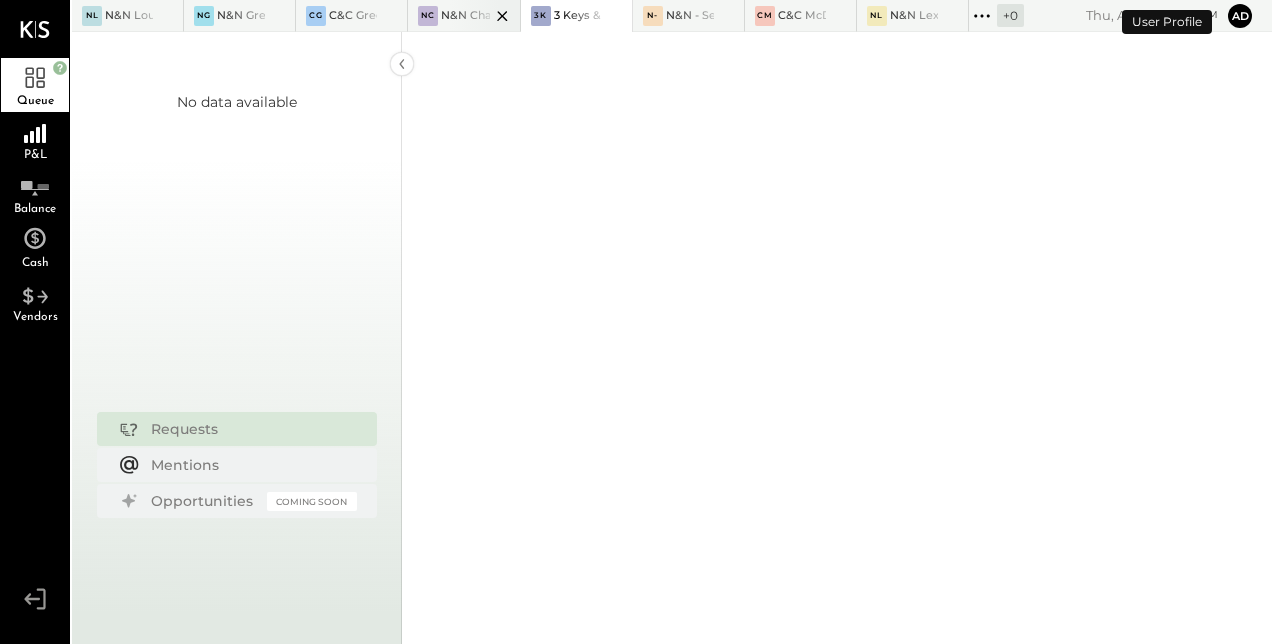 click on "NC" at bounding box center (428, 16) 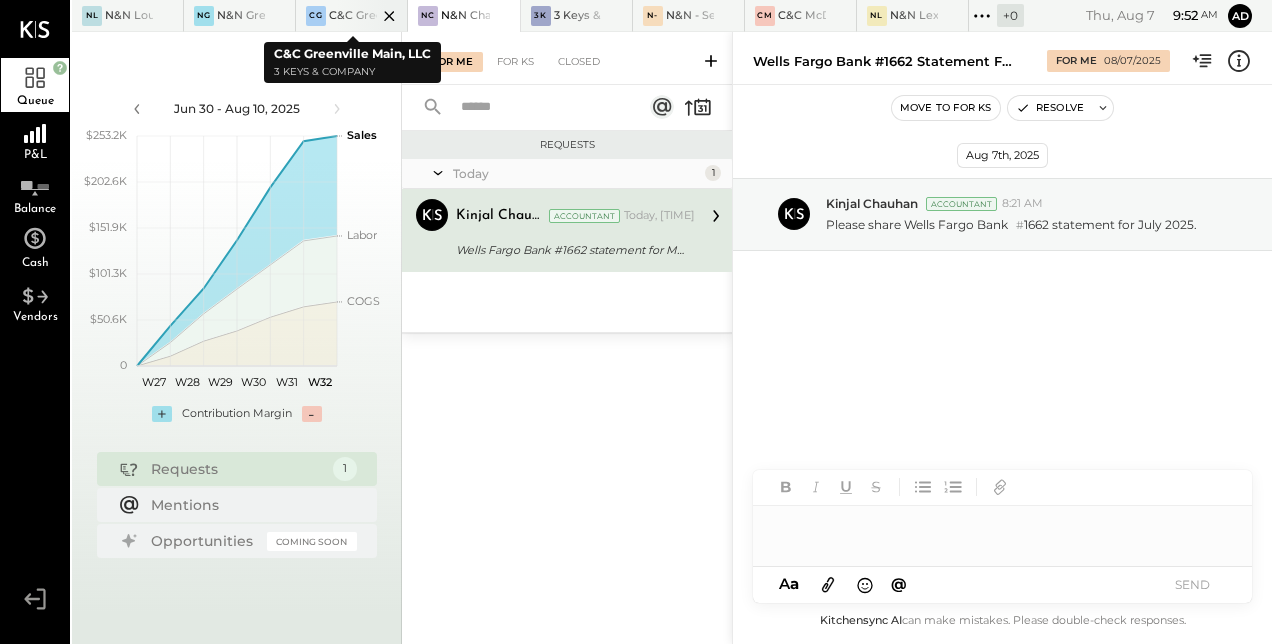 click at bounding box center [372, 15] 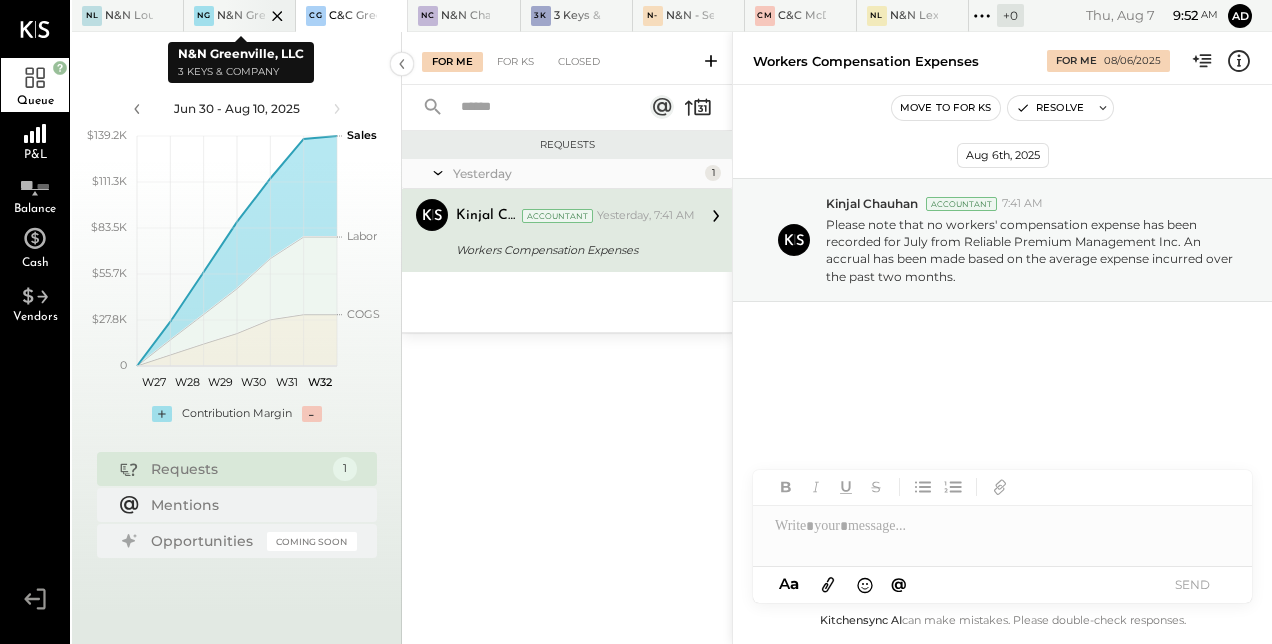 click at bounding box center (260, 15) 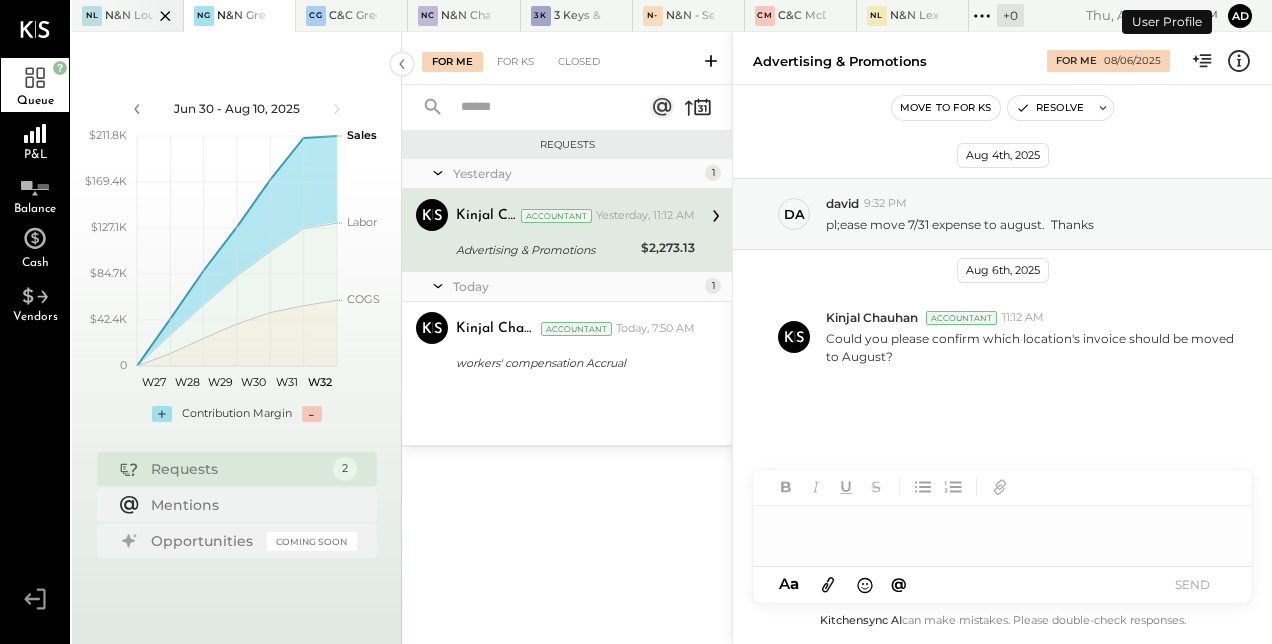 scroll, scrollTop: 20, scrollLeft: 0, axis: vertical 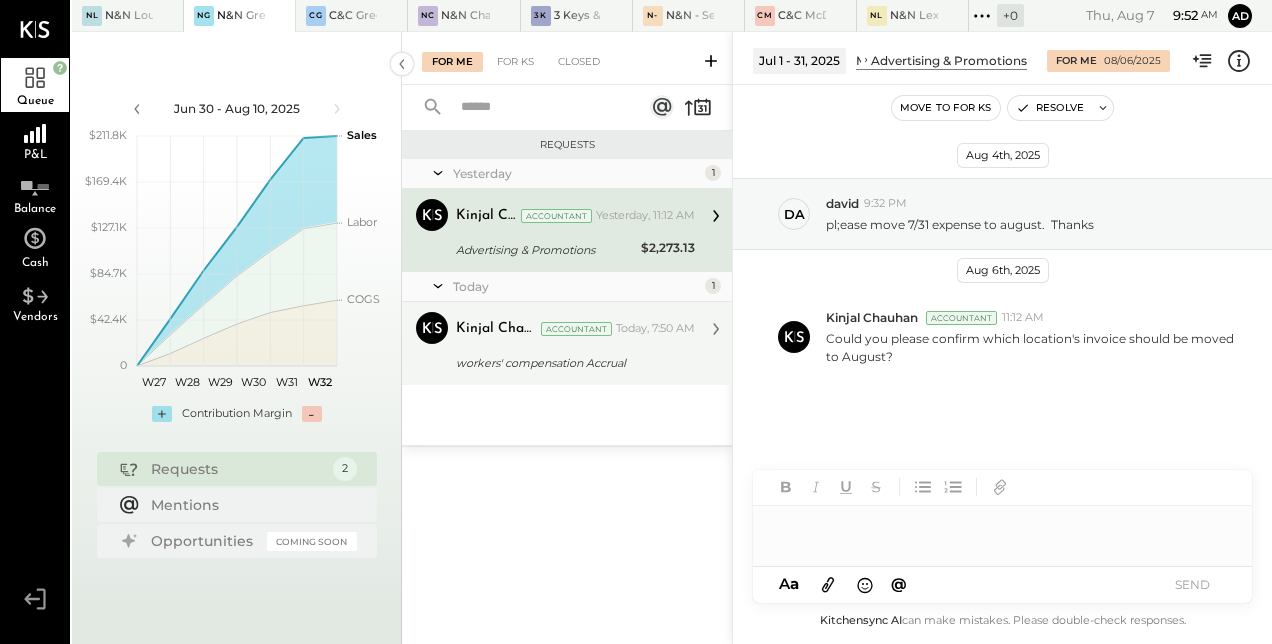 click on "Kinjal Chauhan" at bounding box center (496, 329) 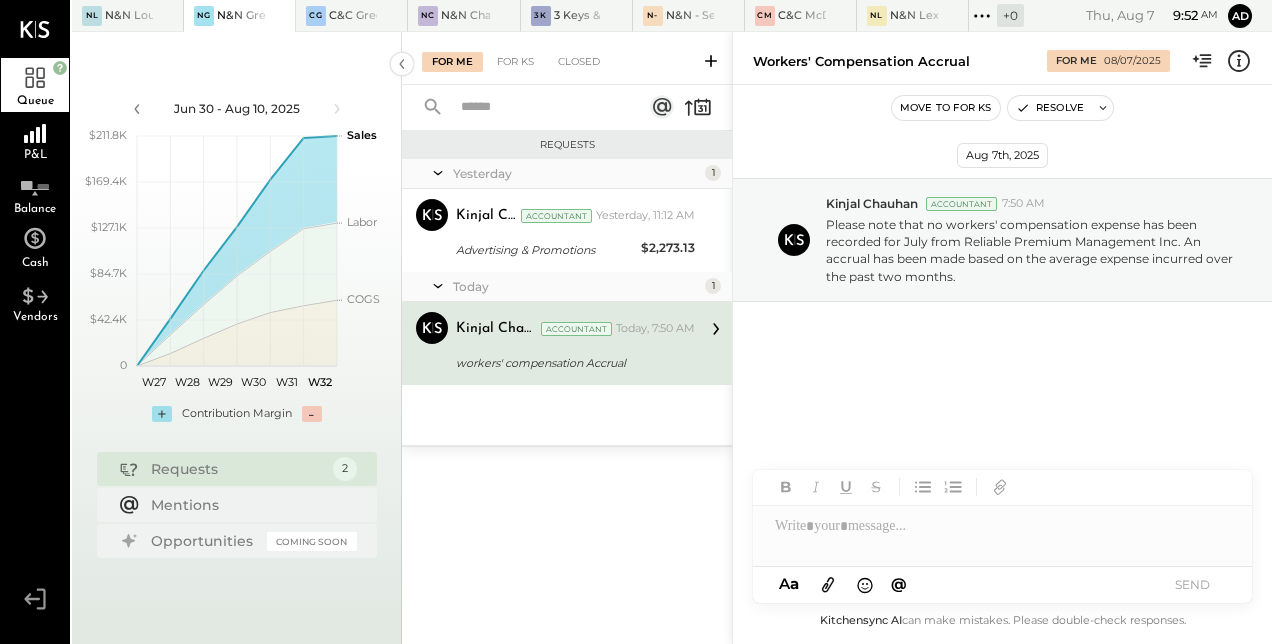 scroll, scrollTop: 0, scrollLeft: 0, axis: both 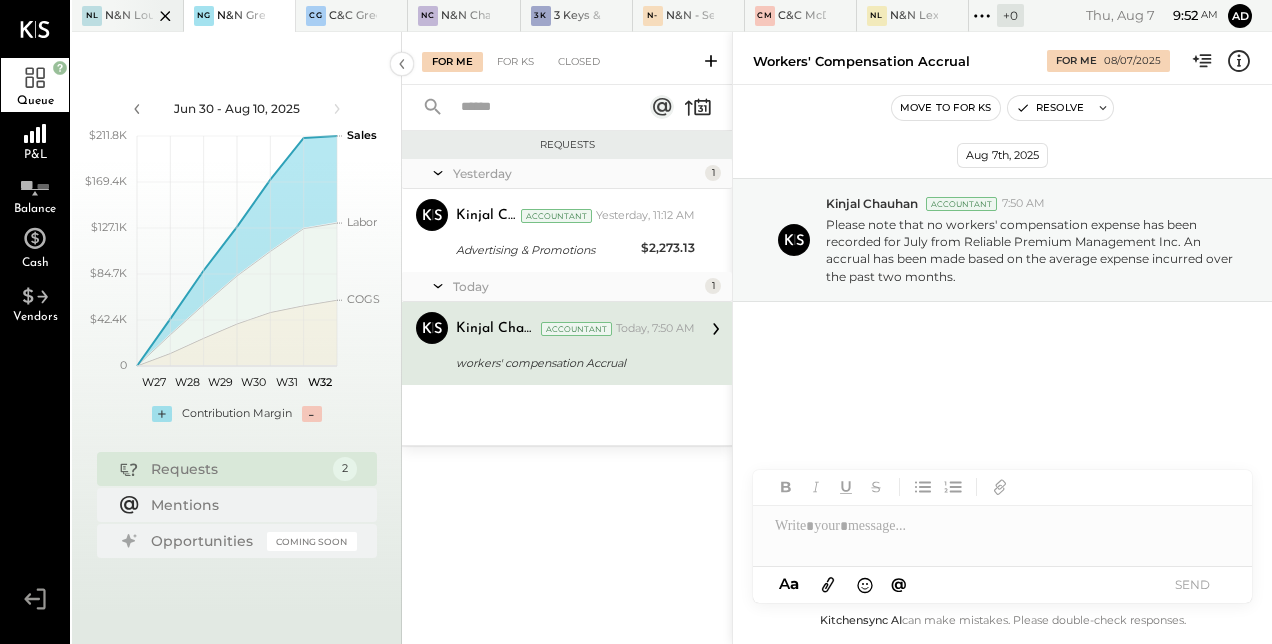 click on "NL" at bounding box center (92, 16) 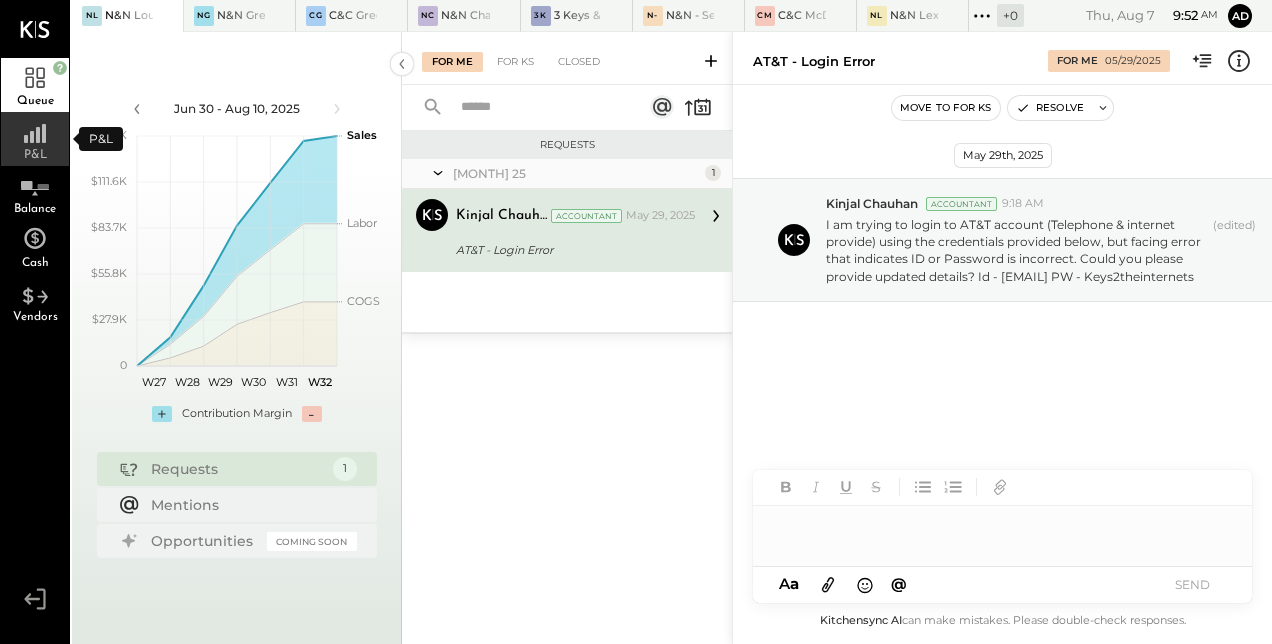 click 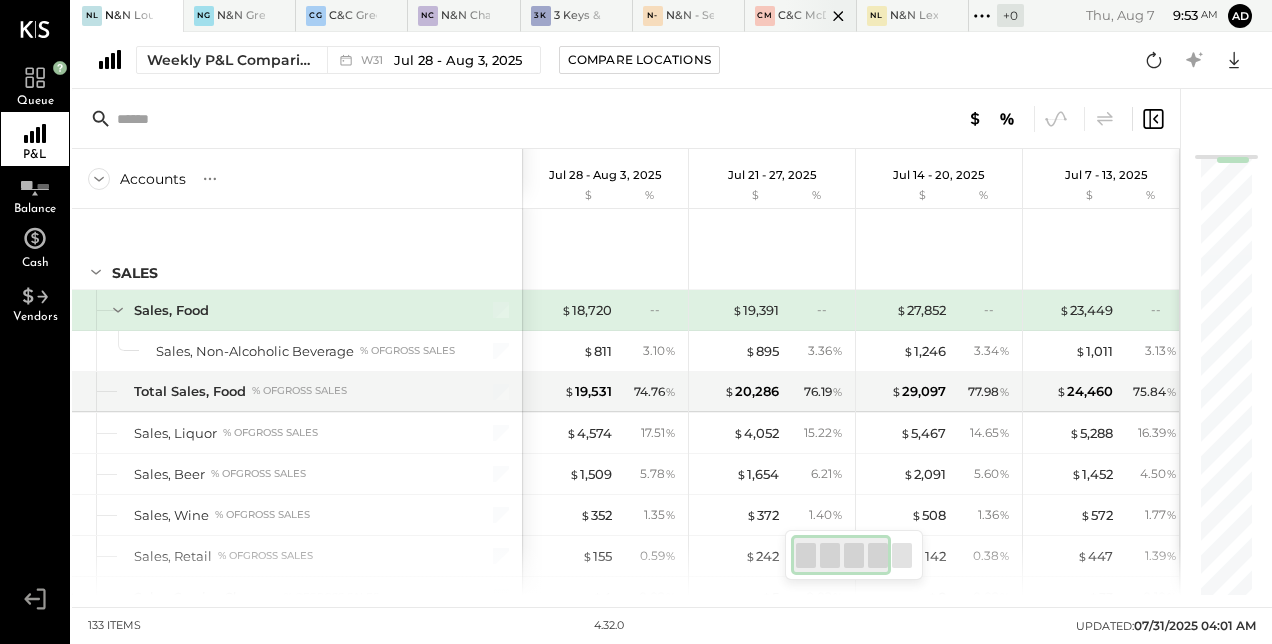 click on "CM C&C McDonough LLC" at bounding box center (785, 16) 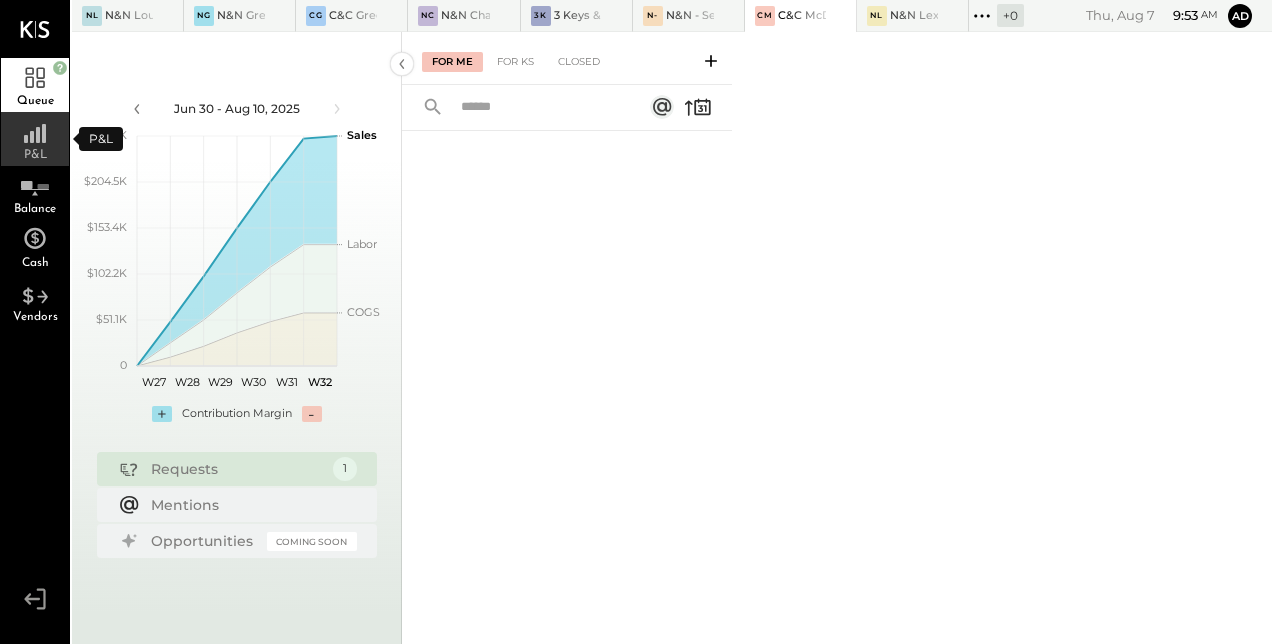 click 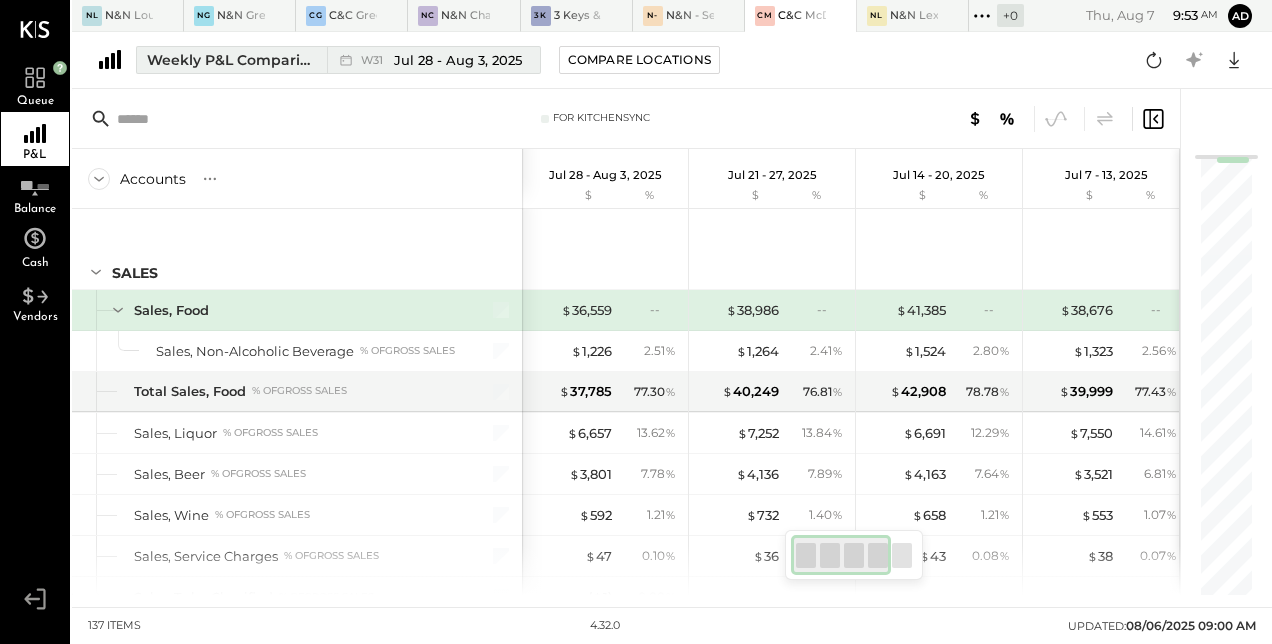 click on "Jul 28 - Aug 3, 2025" at bounding box center (458, 60) 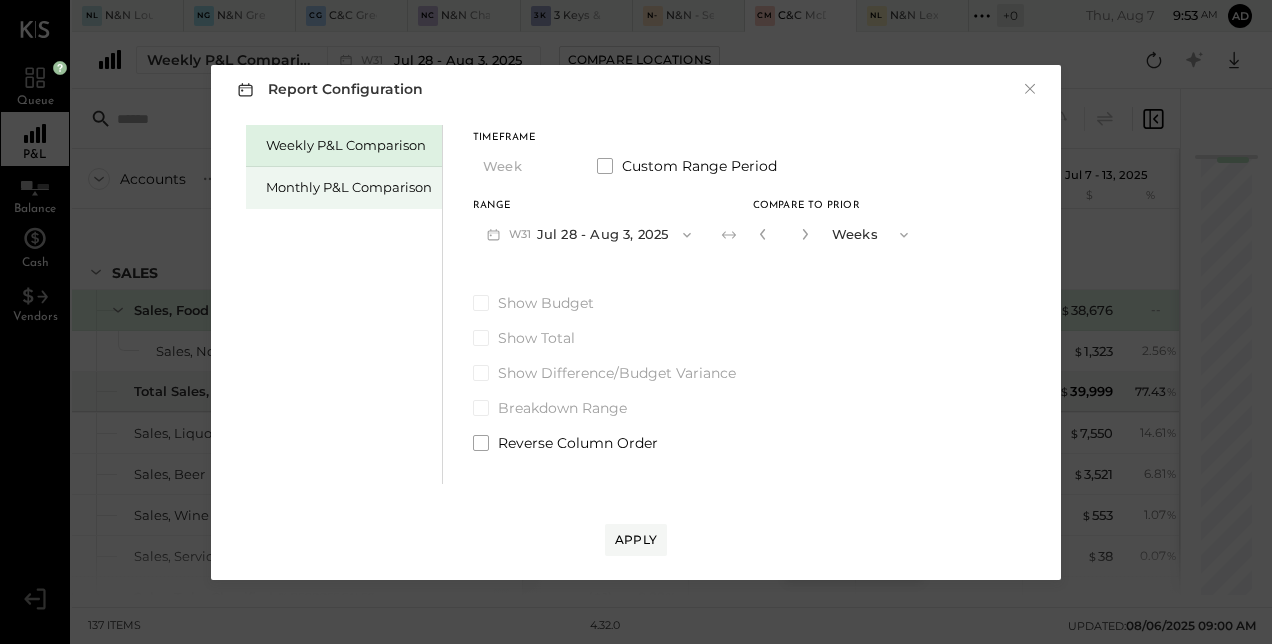 click on "Monthly P&L Comparison" at bounding box center [344, 188] 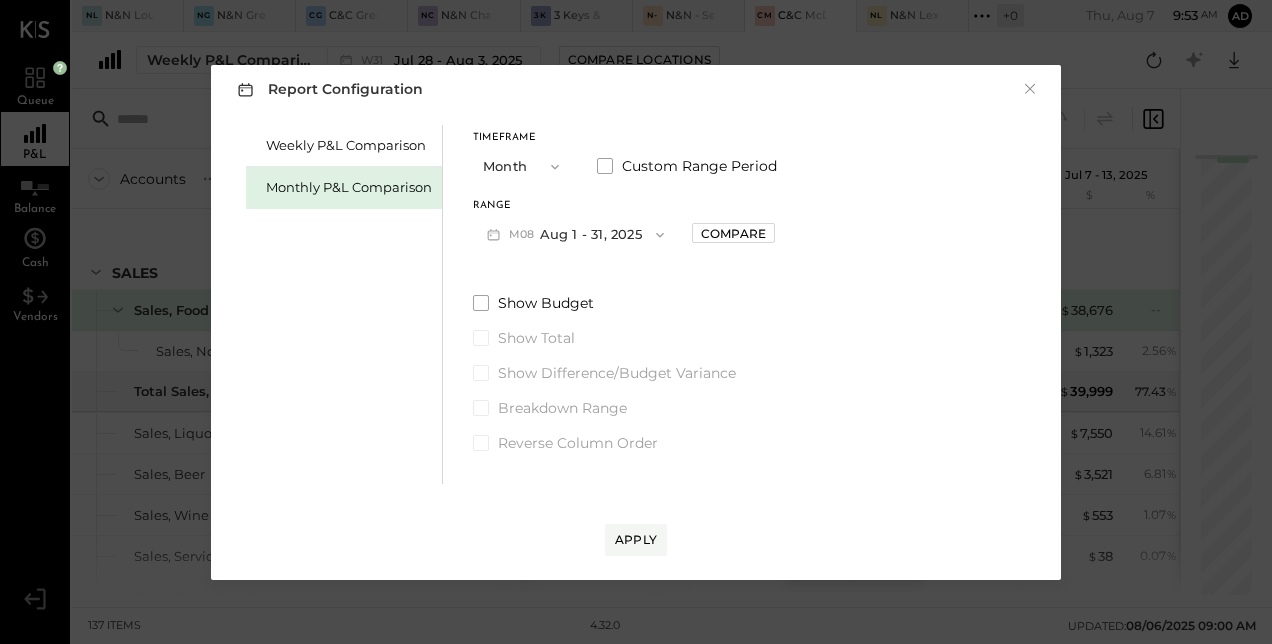 click on "M08 Aug 1 - 31, 2025" at bounding box center (575, 234) 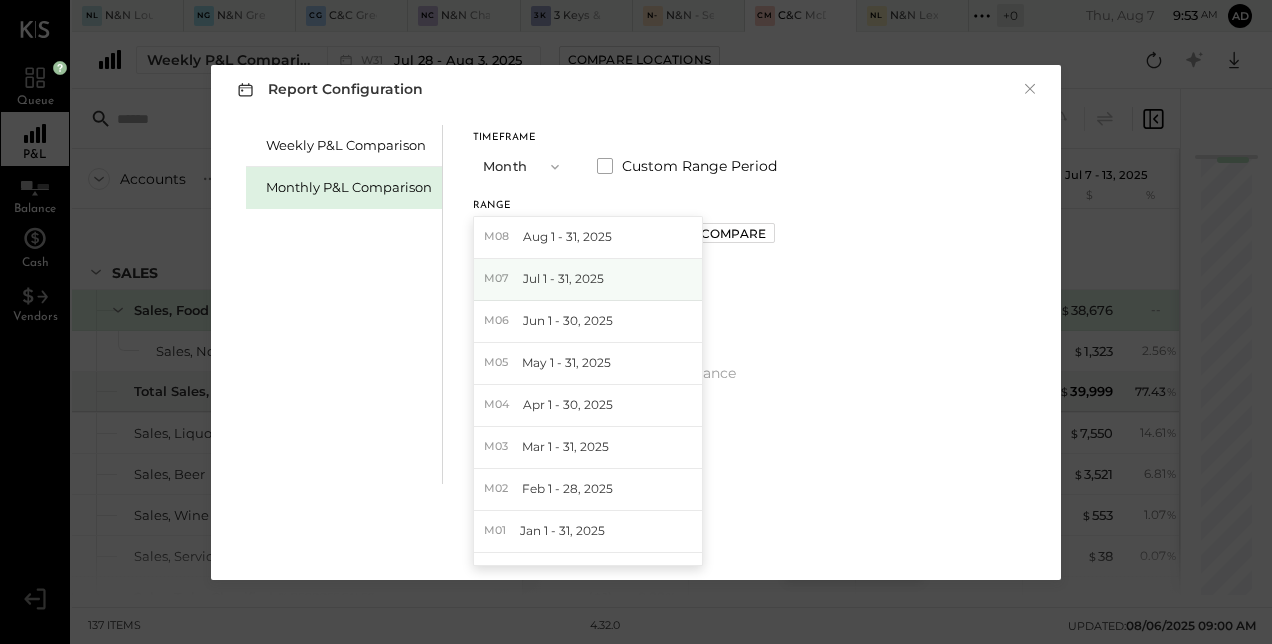 click on "Jul 1 - 31, 2025" at bounding box center (563, 278) 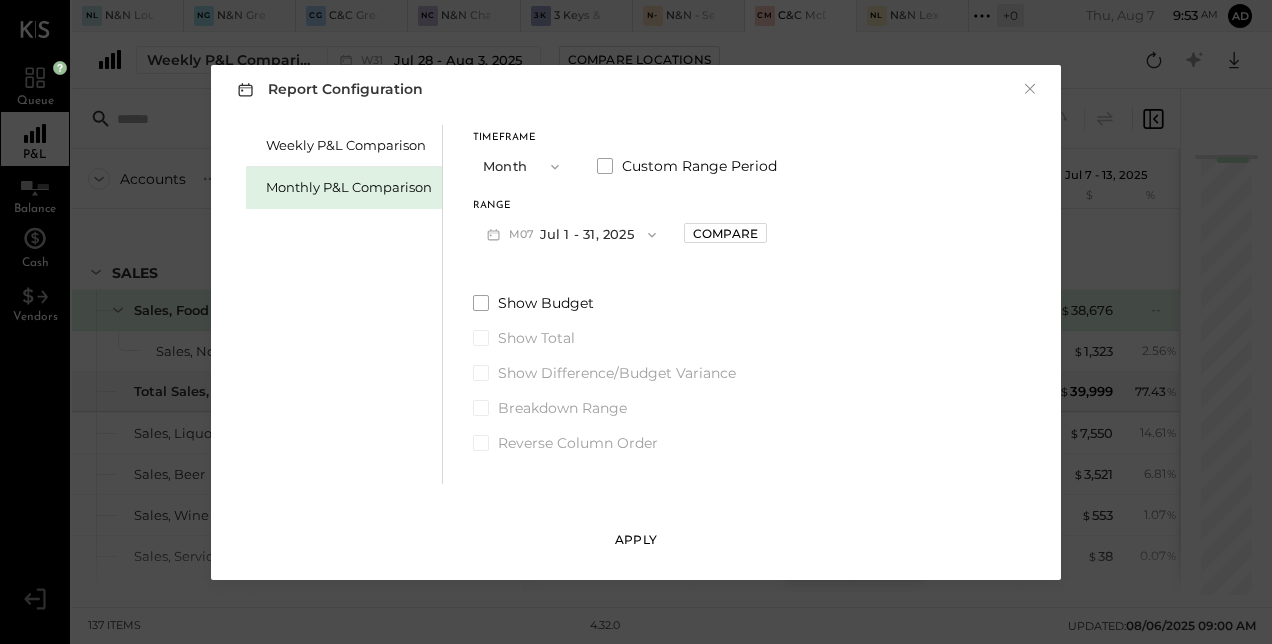 click on "Apply" at bounding box center (636, 539) 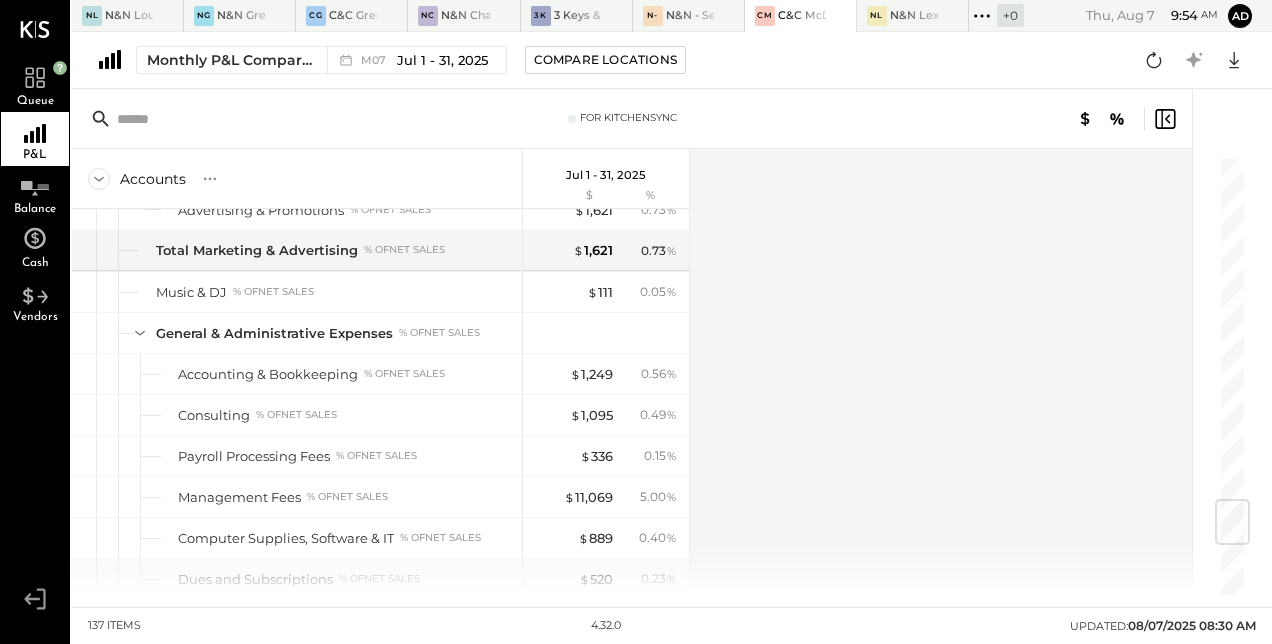 scroll, scrollTop: 2907, scrollLeft: 0, axis: vertical 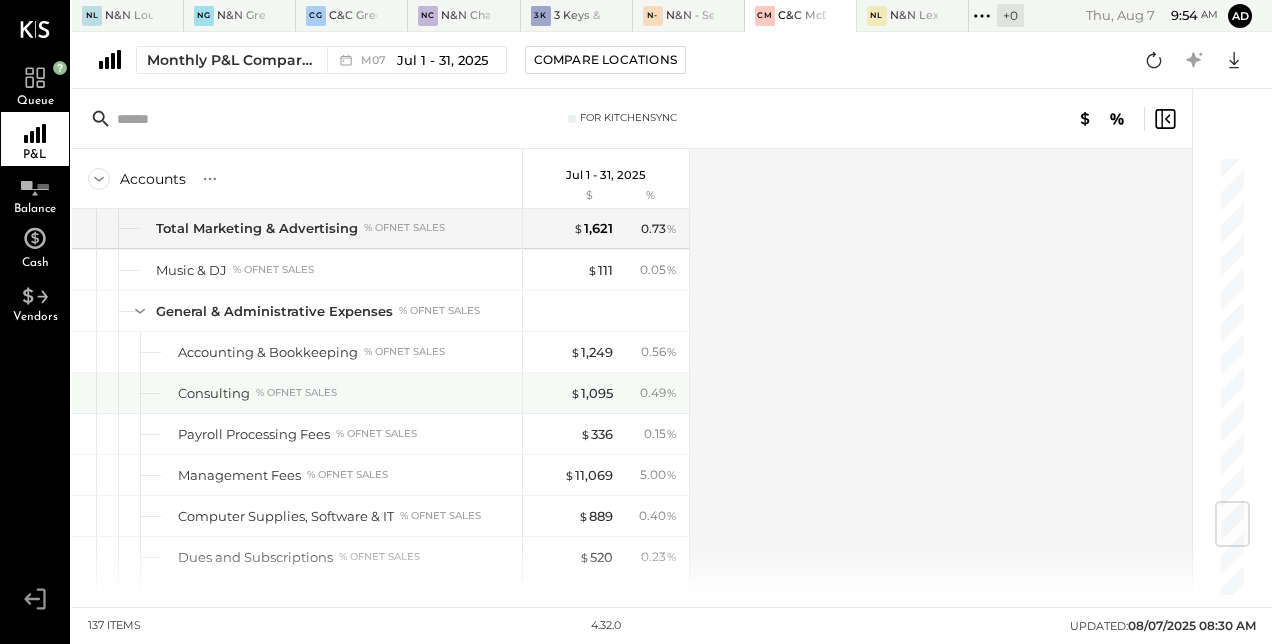 click on "Consulting % of  NET SALES" at bounding box center (346, 393) 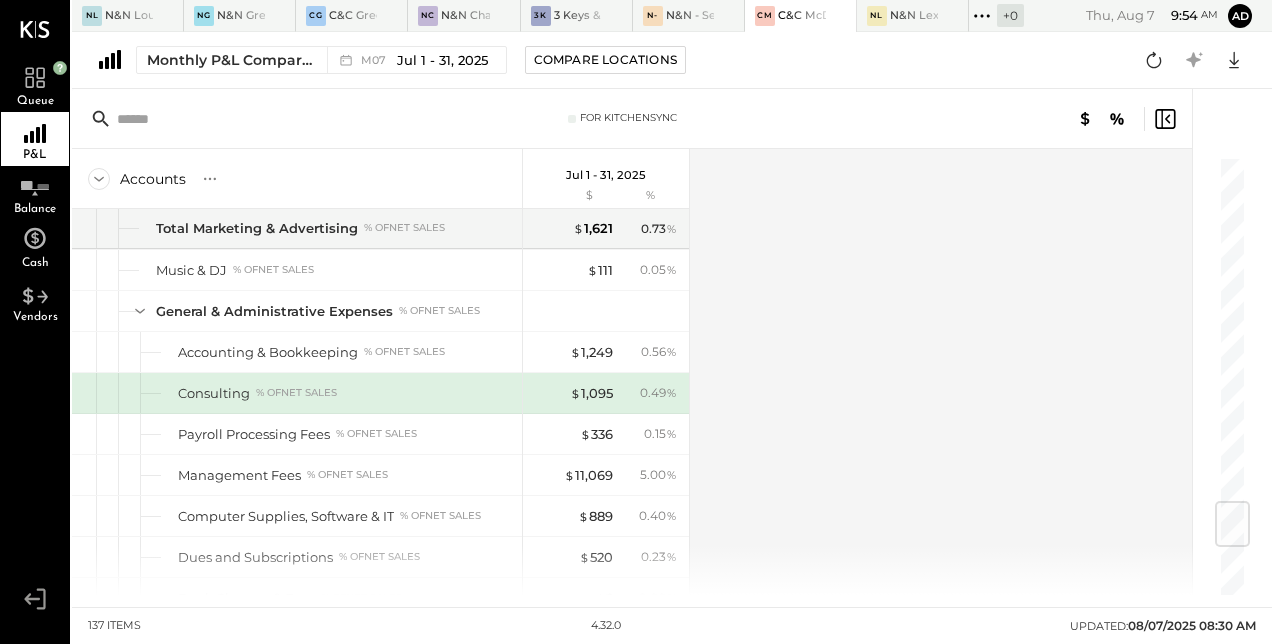 click on "Consulting % of  NET SALES" at bounding box center [346, 393] 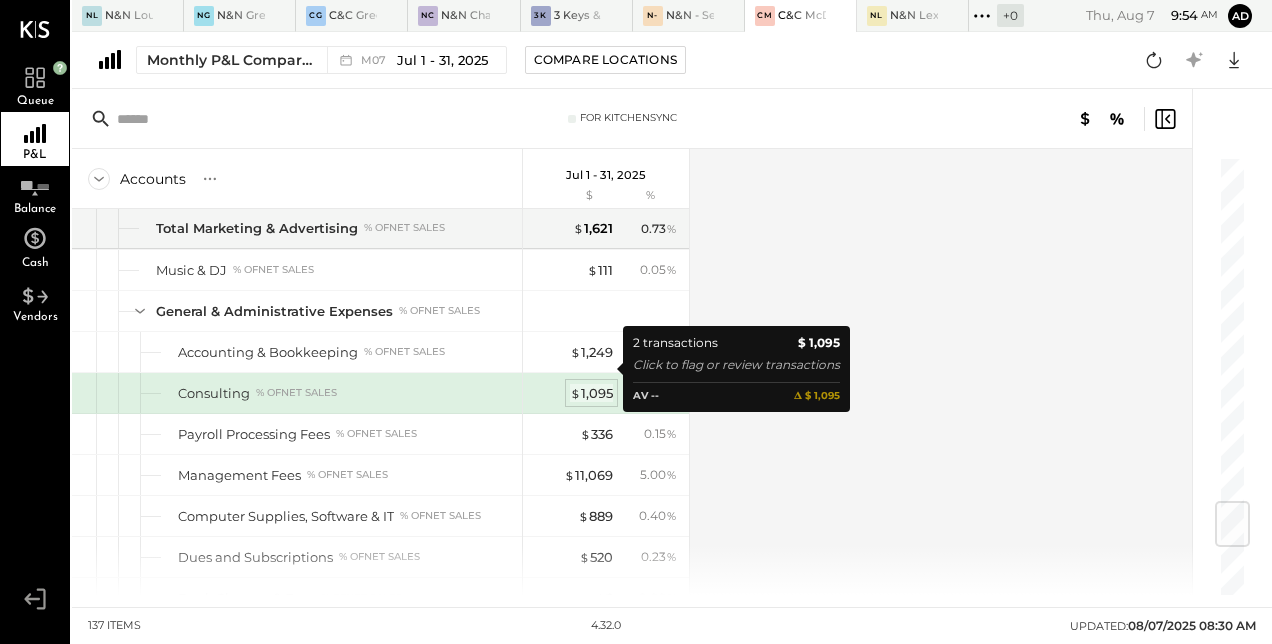 click on "$ 1,095" at bounding box center (591, 393) 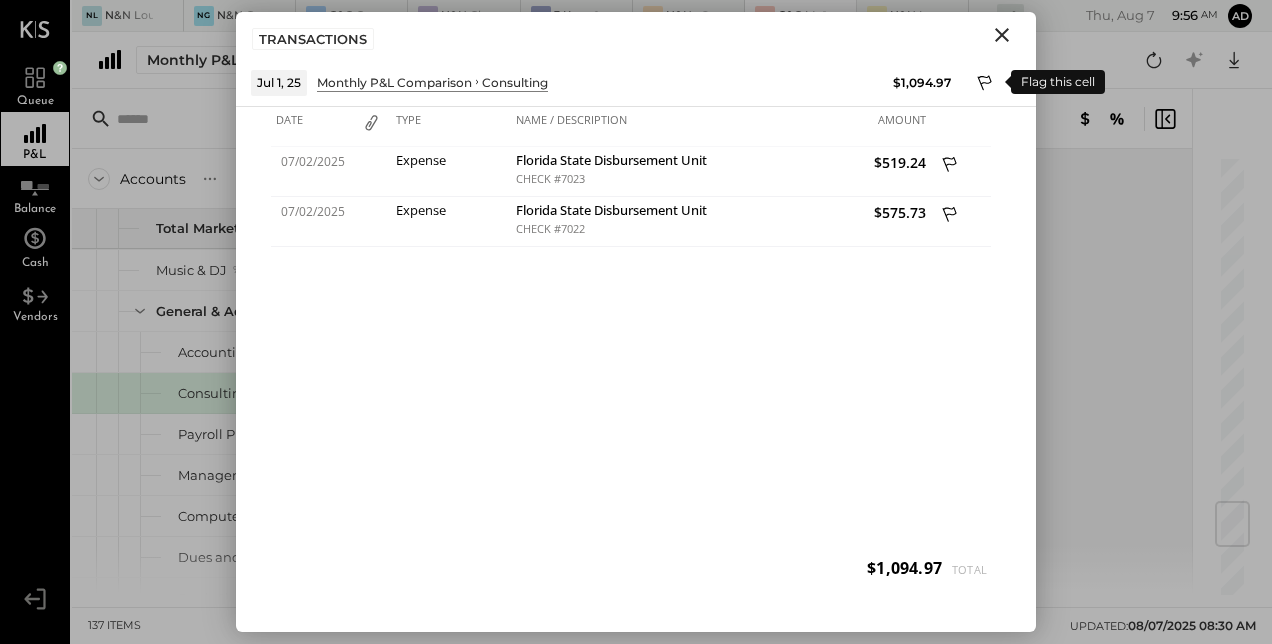 click 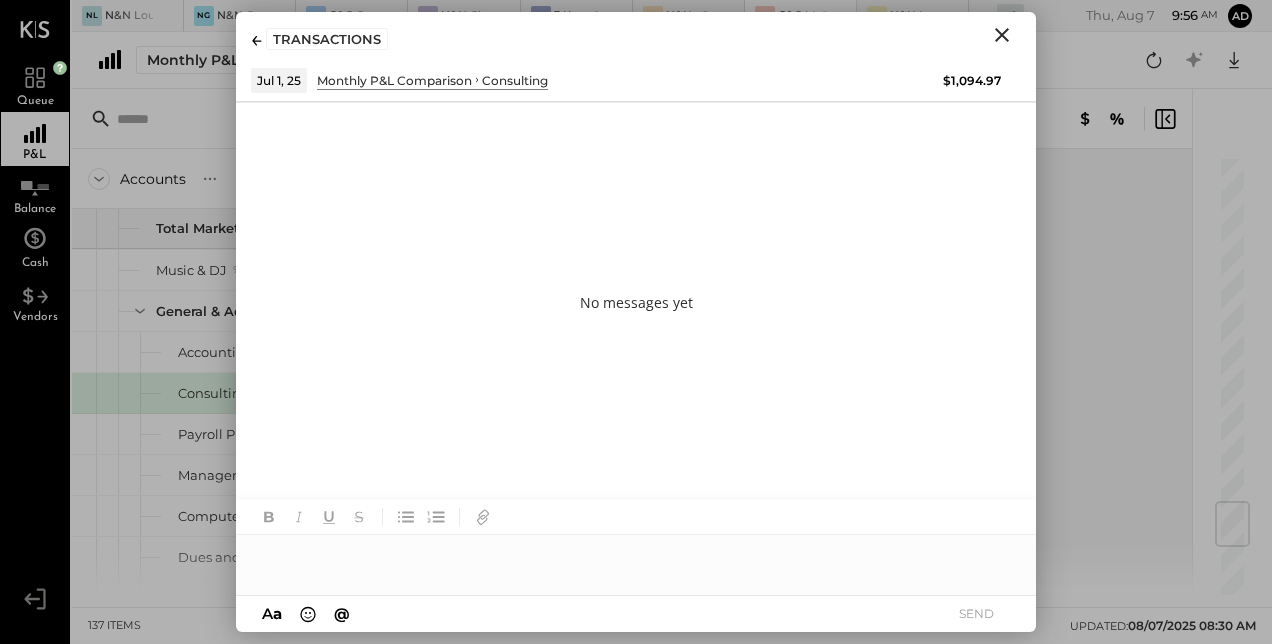 type 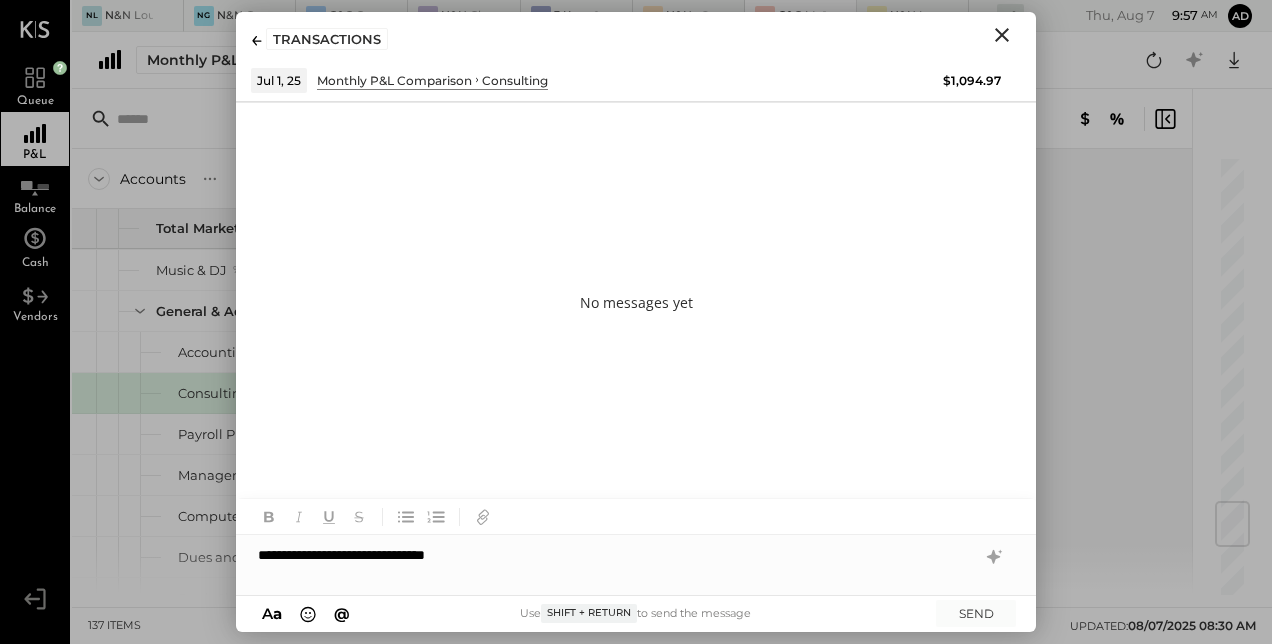 click on "**********" at bounding box center (636, 555) 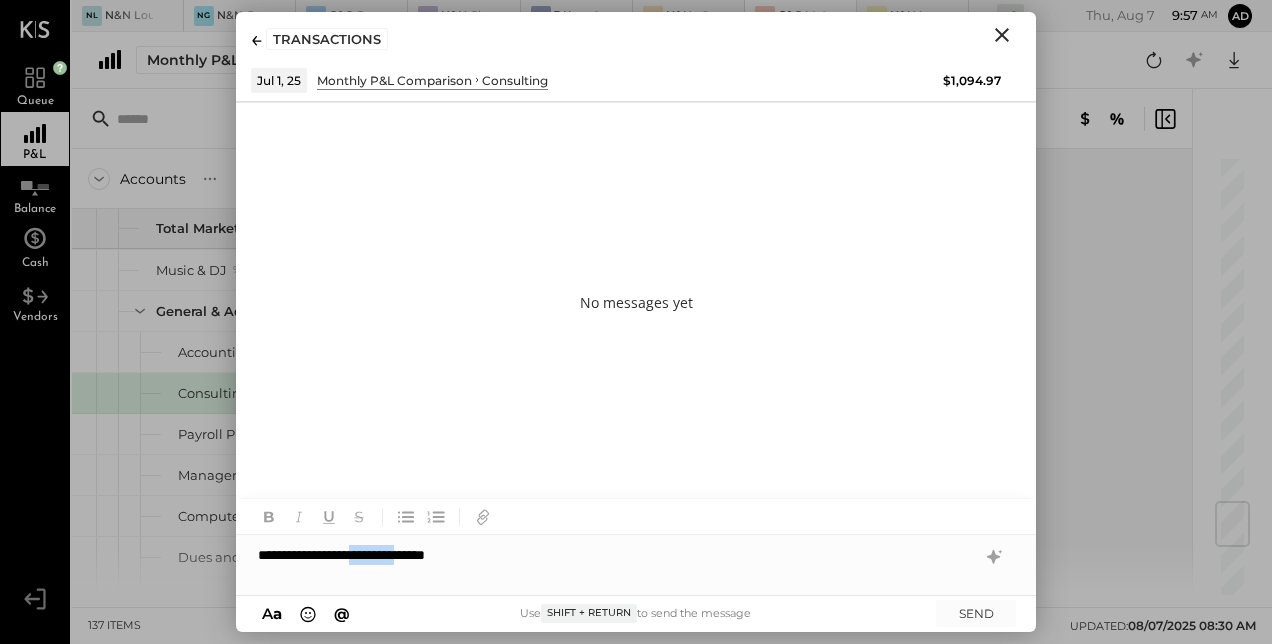 click on "**********" at bounding box center (636, 555) 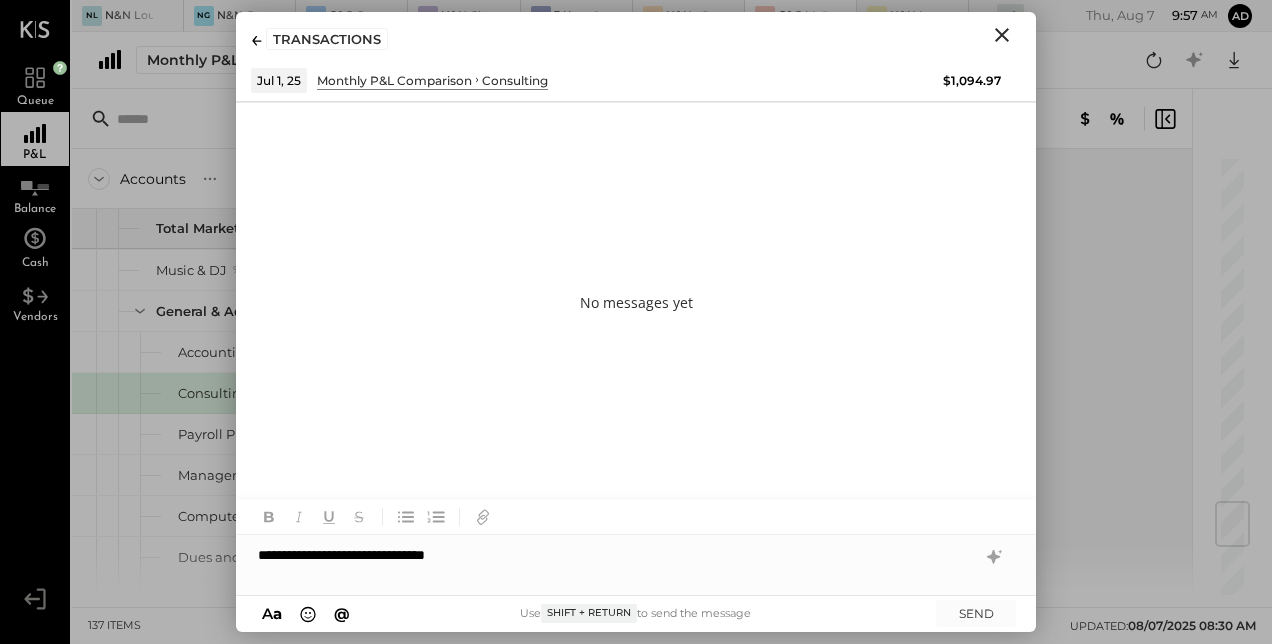 click on "**********" at bounding box center [636, 555] 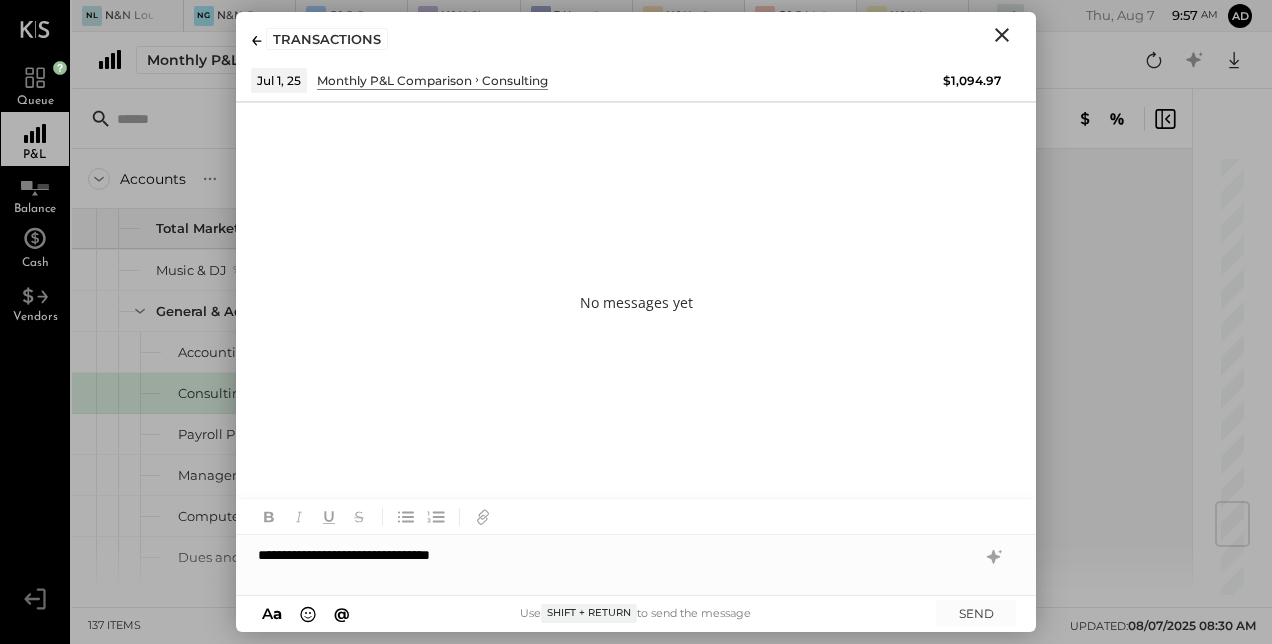 click on "**********" at bounding box center [636, 555] 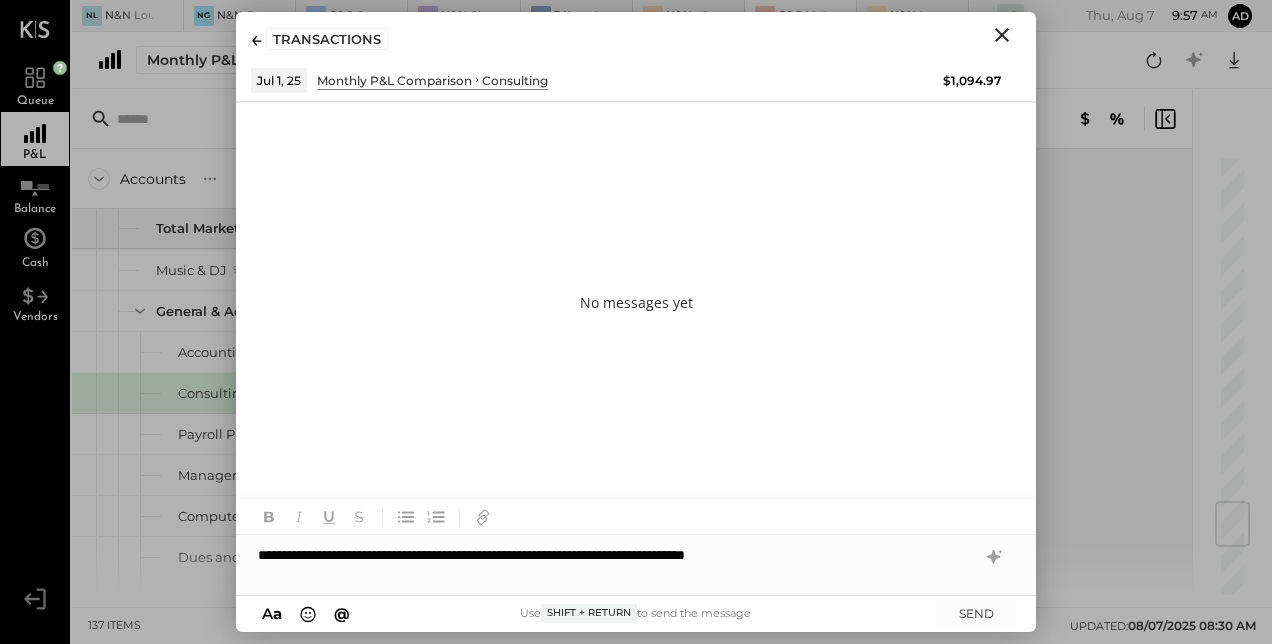 click on "**********" at bounding box center (636, 555) 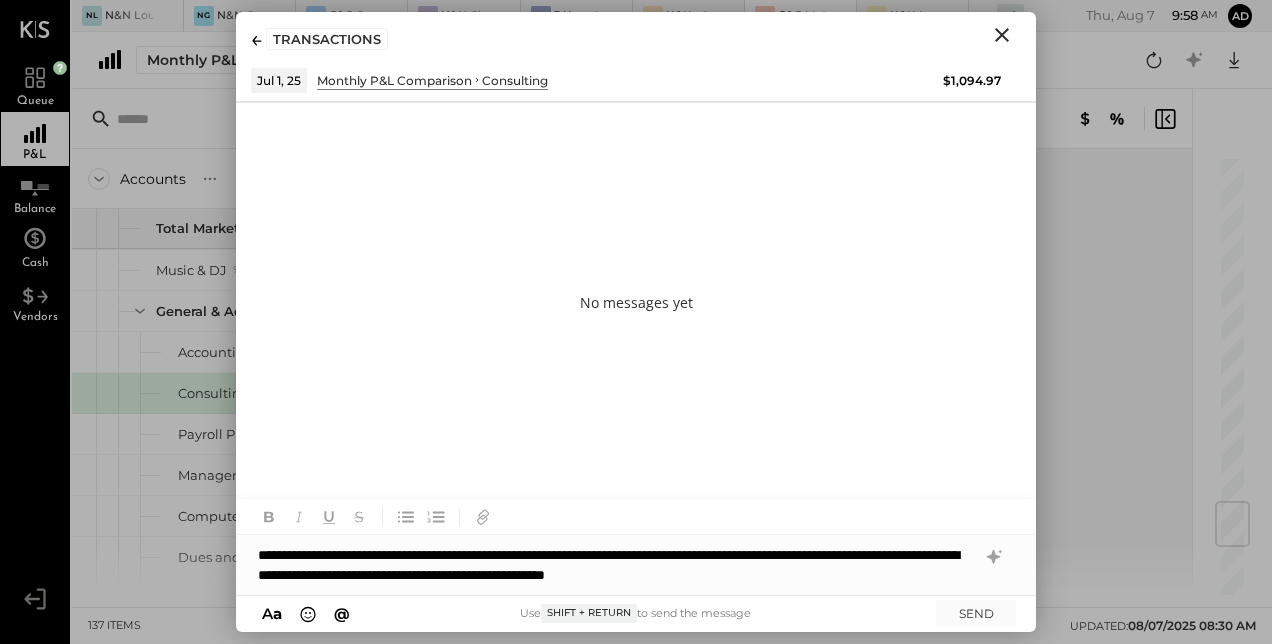 click on "**********" at bounding box center [636, 565] 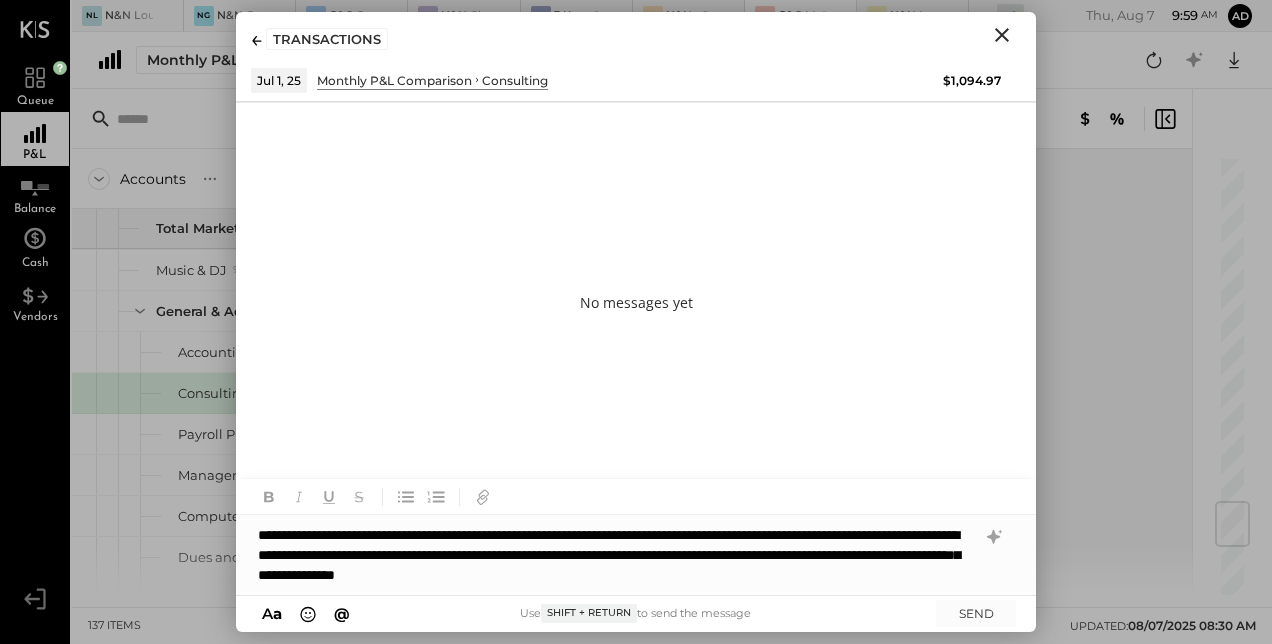 click on "**********" at bounding box center [636, 555] 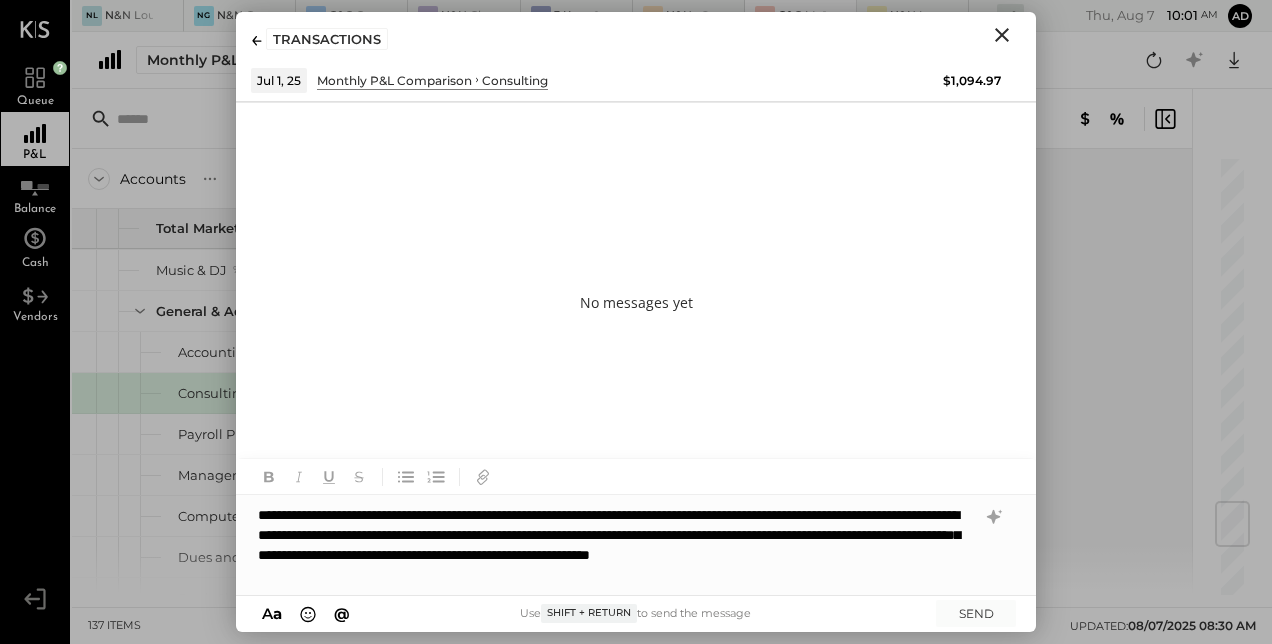 click on "**********" at bounding box center (636, 545) 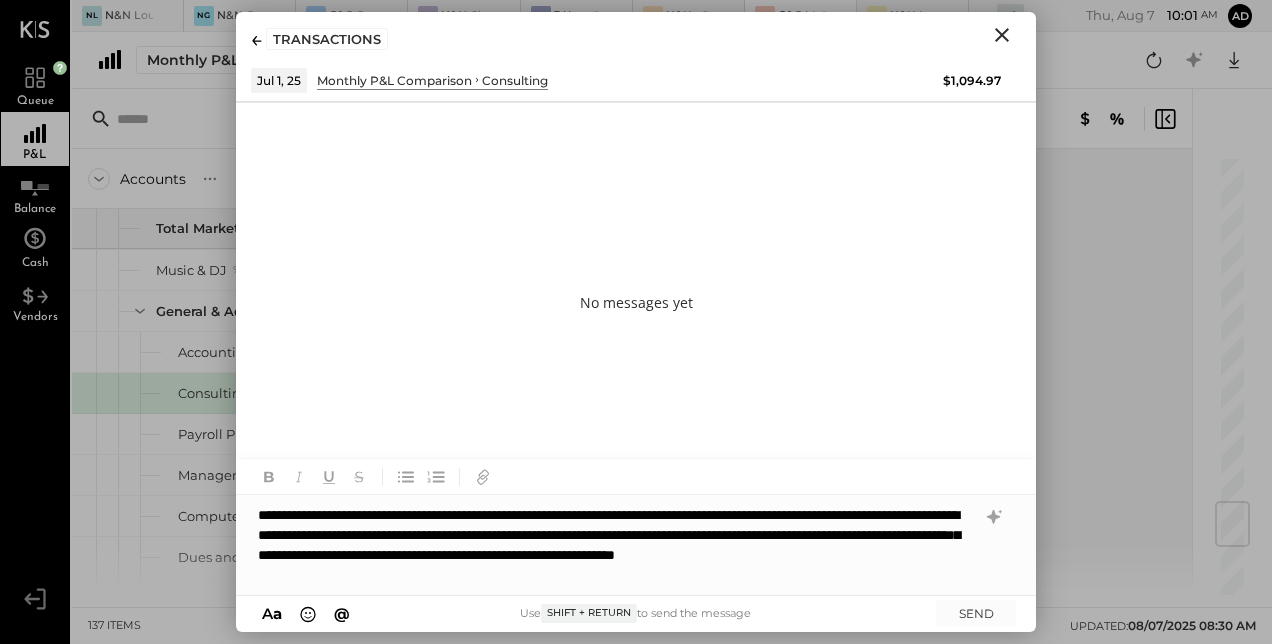click on "**********" at bounding box center [636, 545] 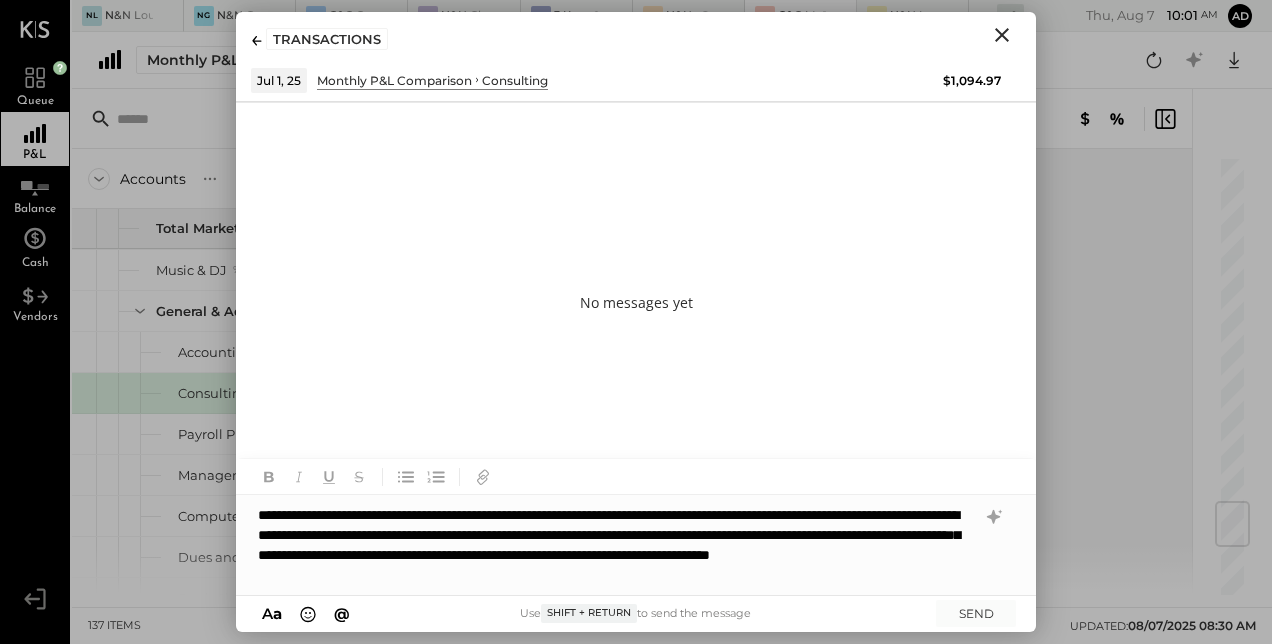 click on "**********" at bounding box center [636, 545] 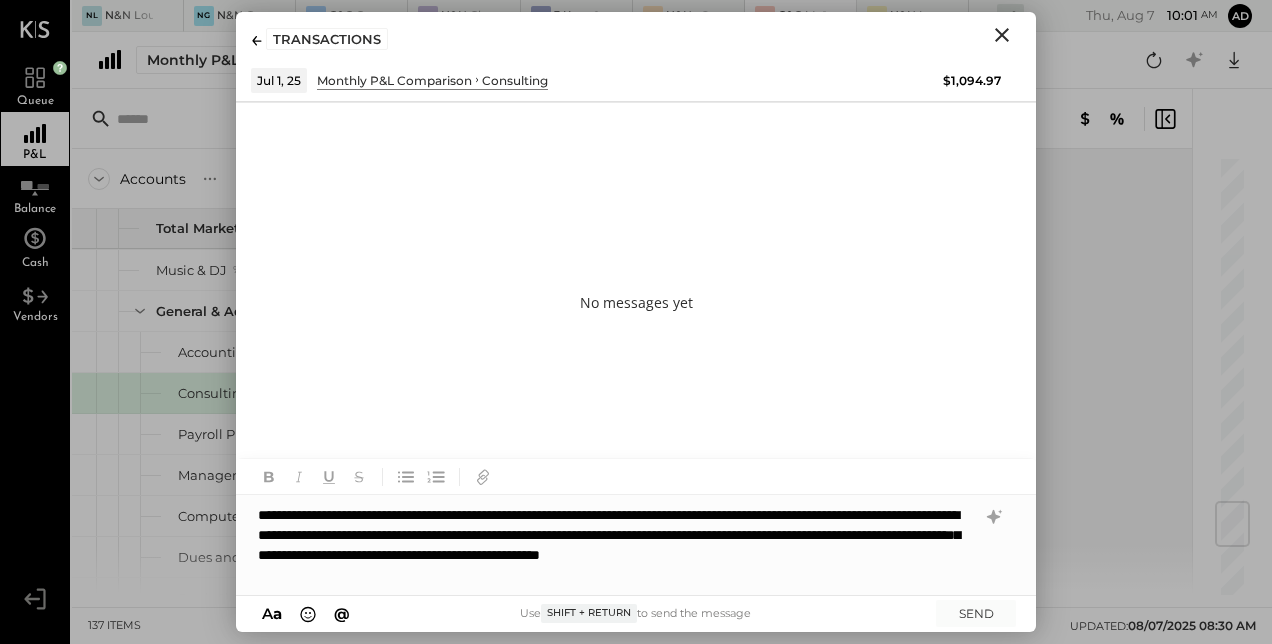 click on "**********" at bounding box center (636, 545) 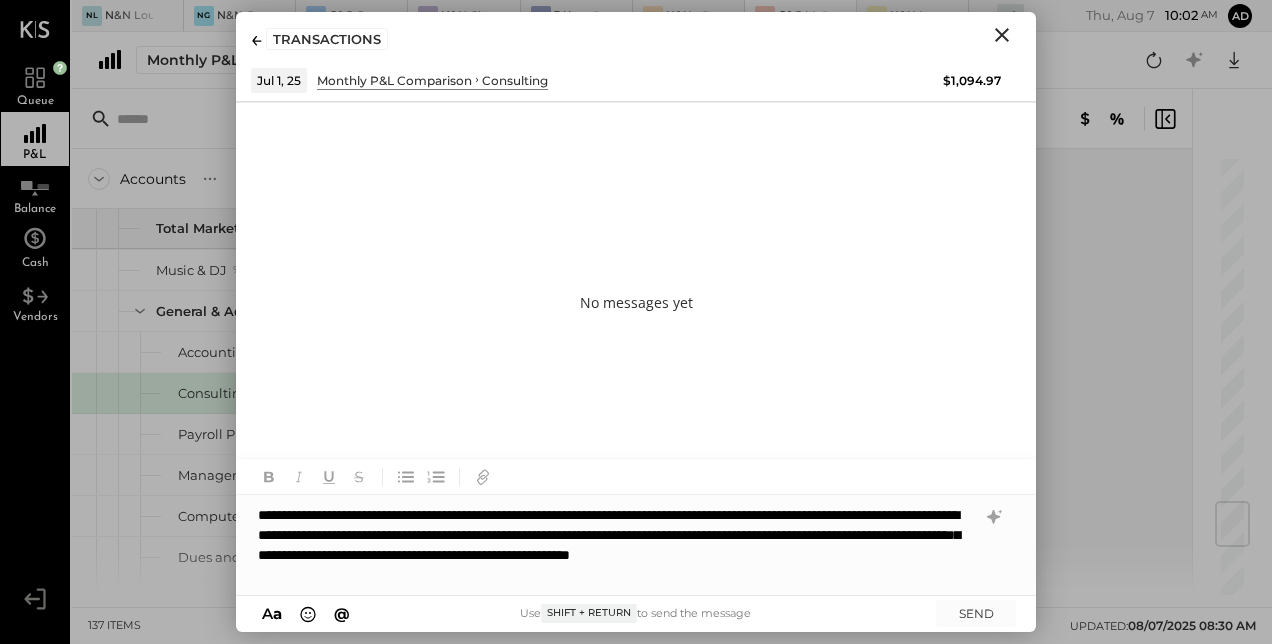 click on "**********" at bounding box center [636, 545] 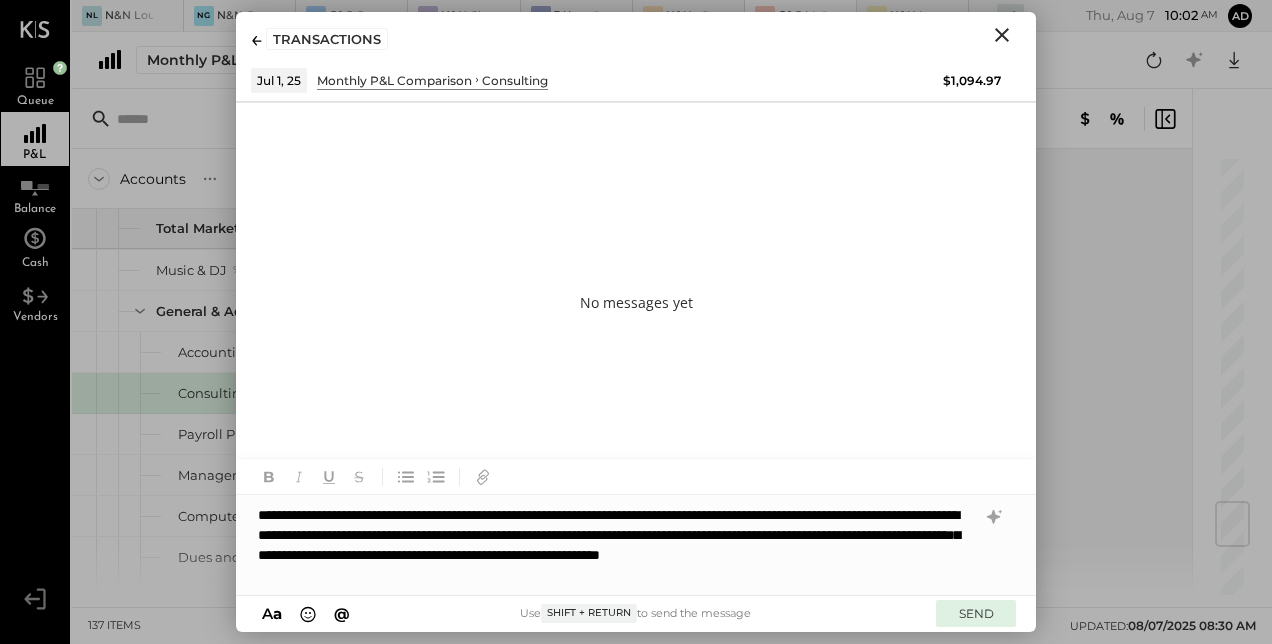 click on "SEND" at bounding box center (976, 613) 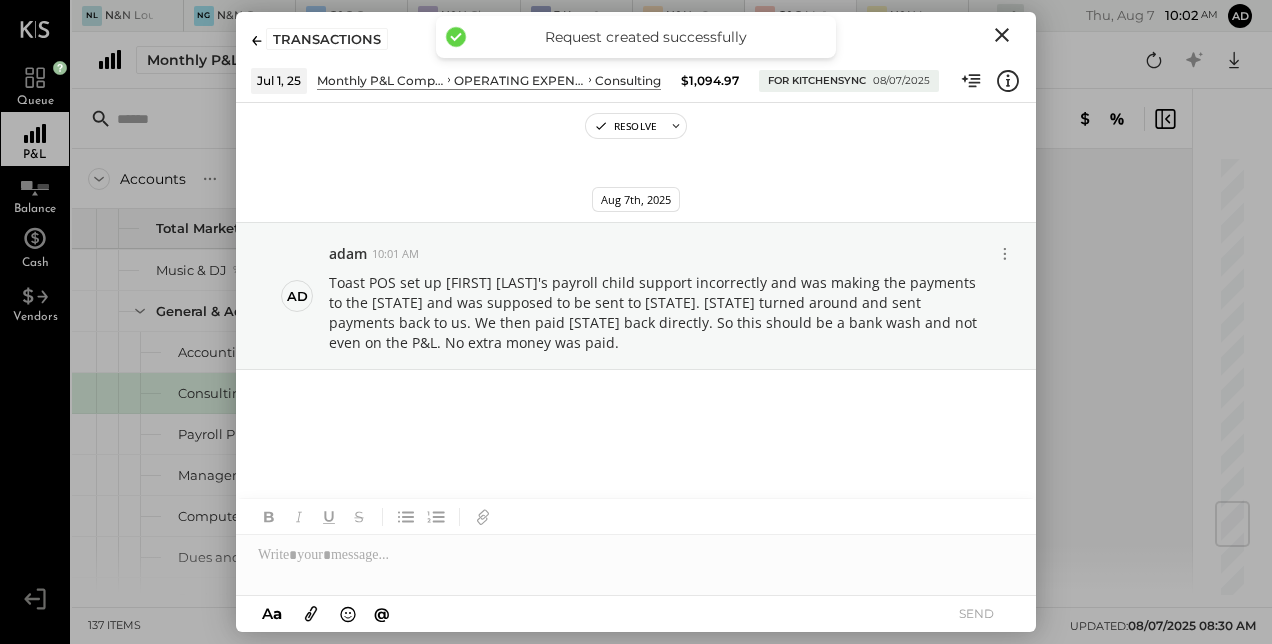 click at bounding box center (636, 517) 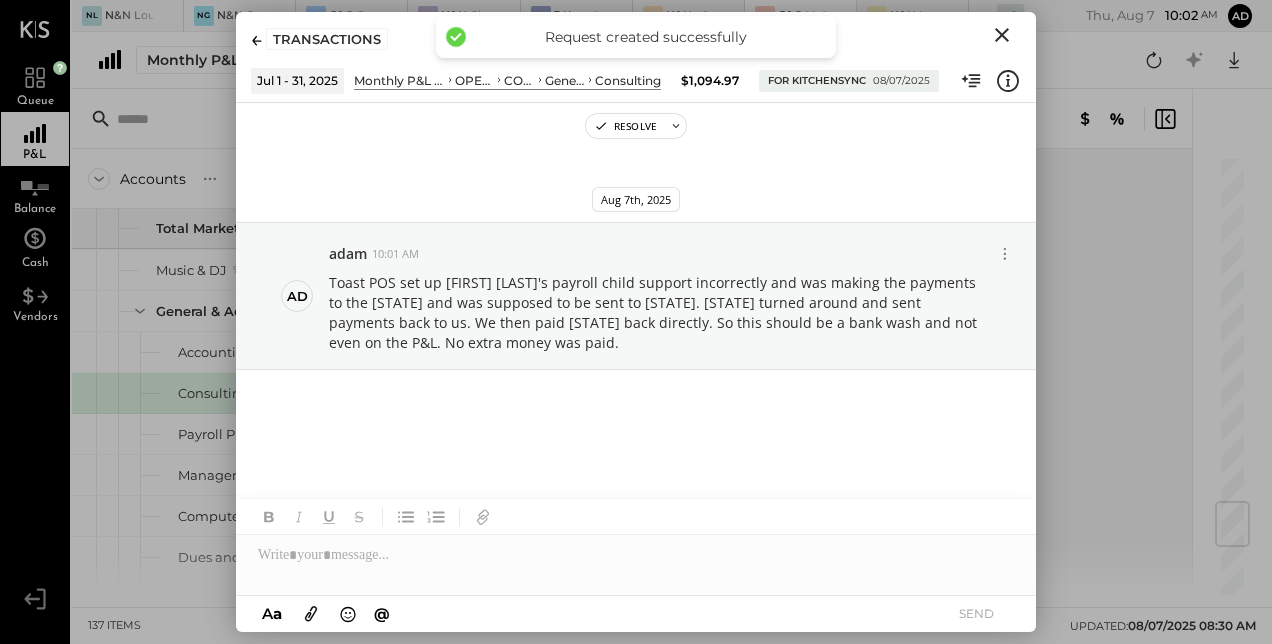 click 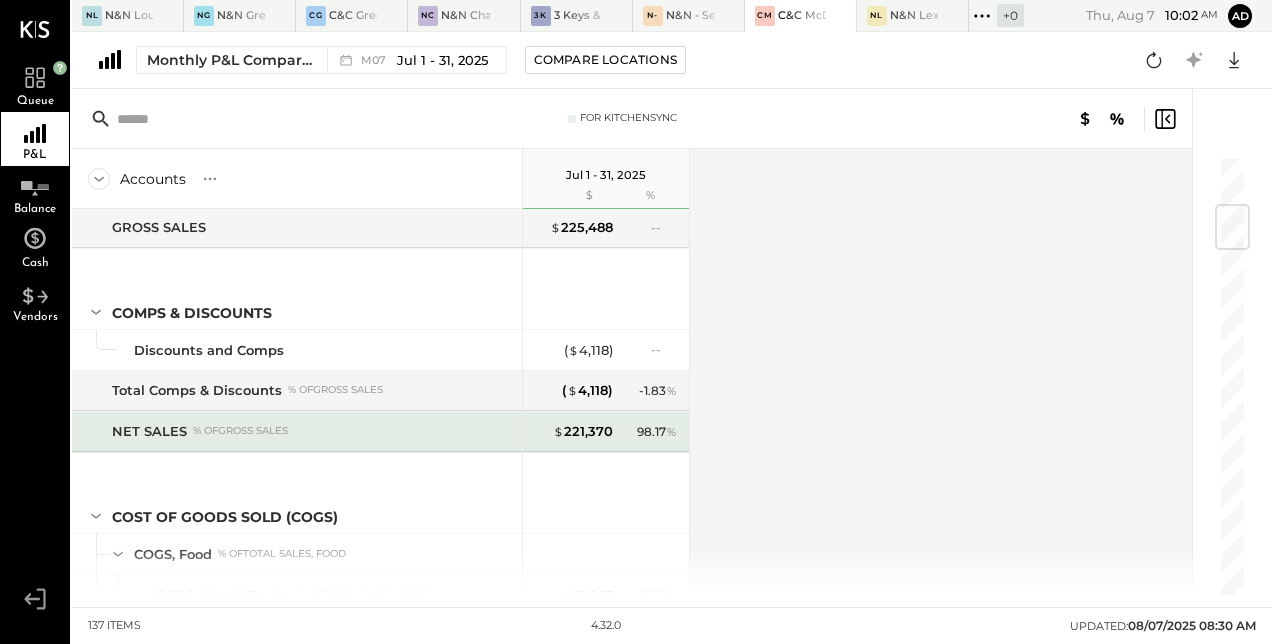 scroll, scrollTop: 324, scrollLeft: 0, axis: vertical 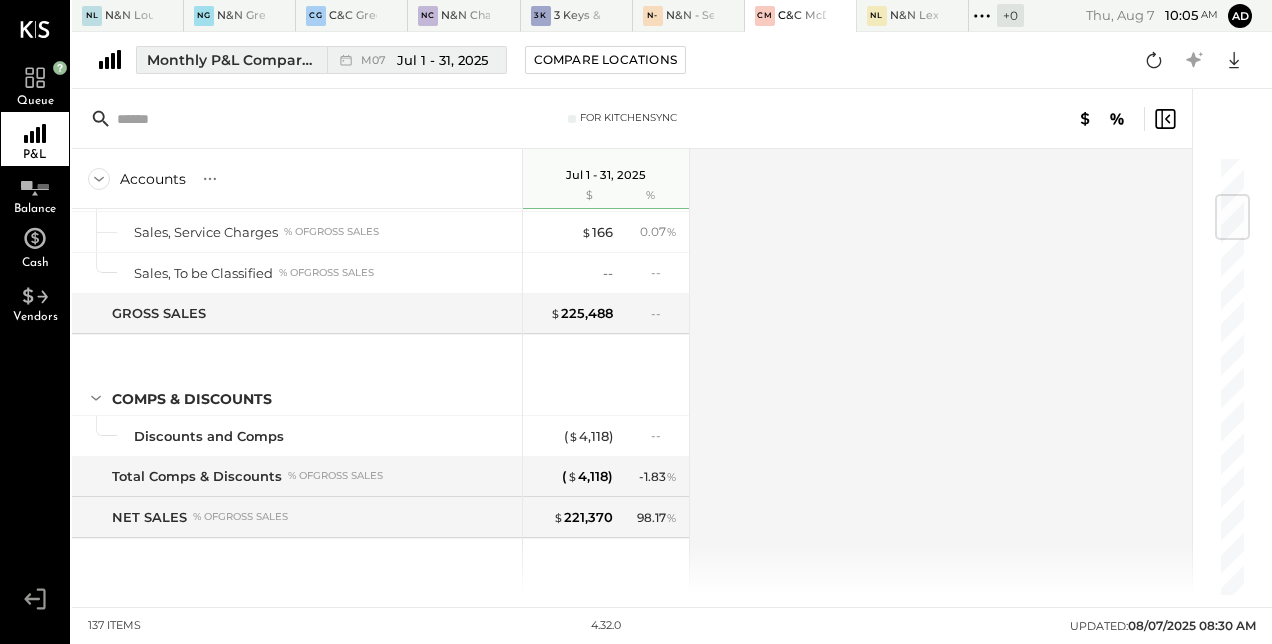 click on "Monthly P&L Comparison   M07 Jul 1 - 31, 2025" at bounding box center [321, 60] 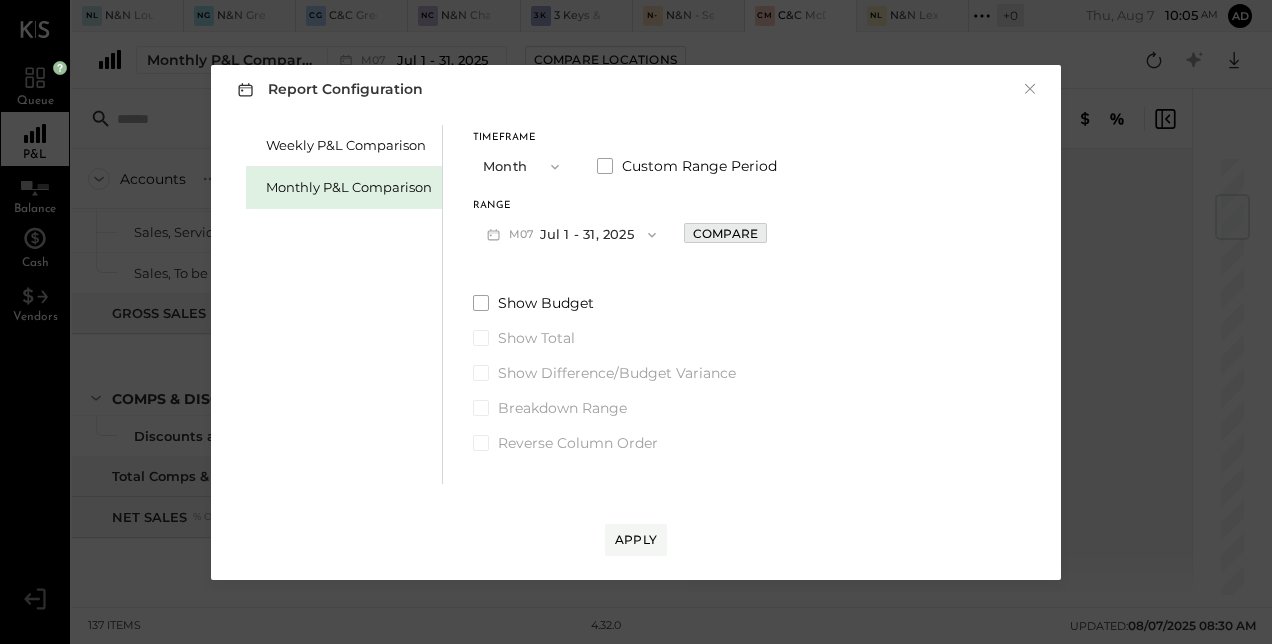 click on "Compare" at bounding box center (725, 233) 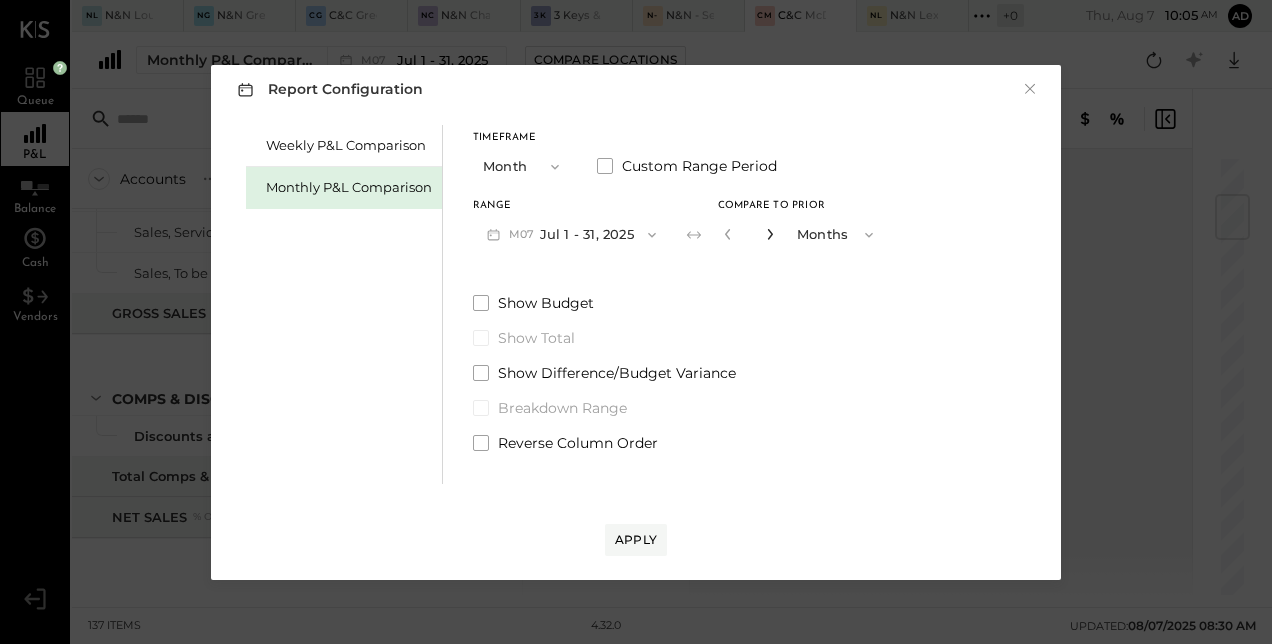 click 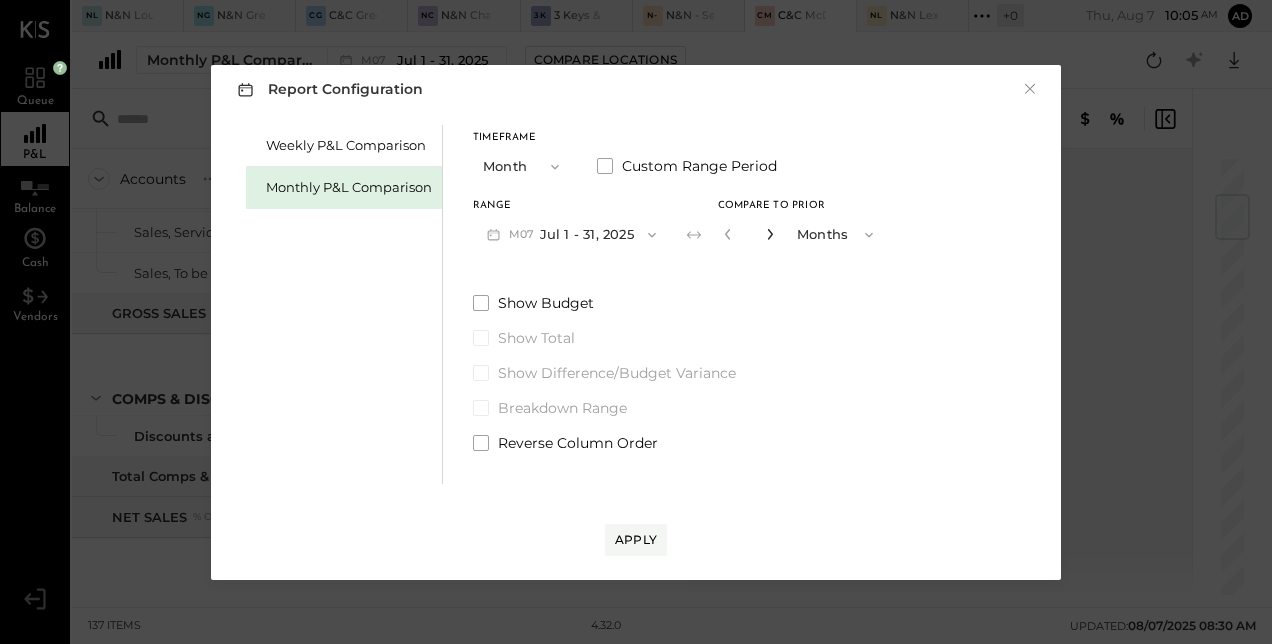click 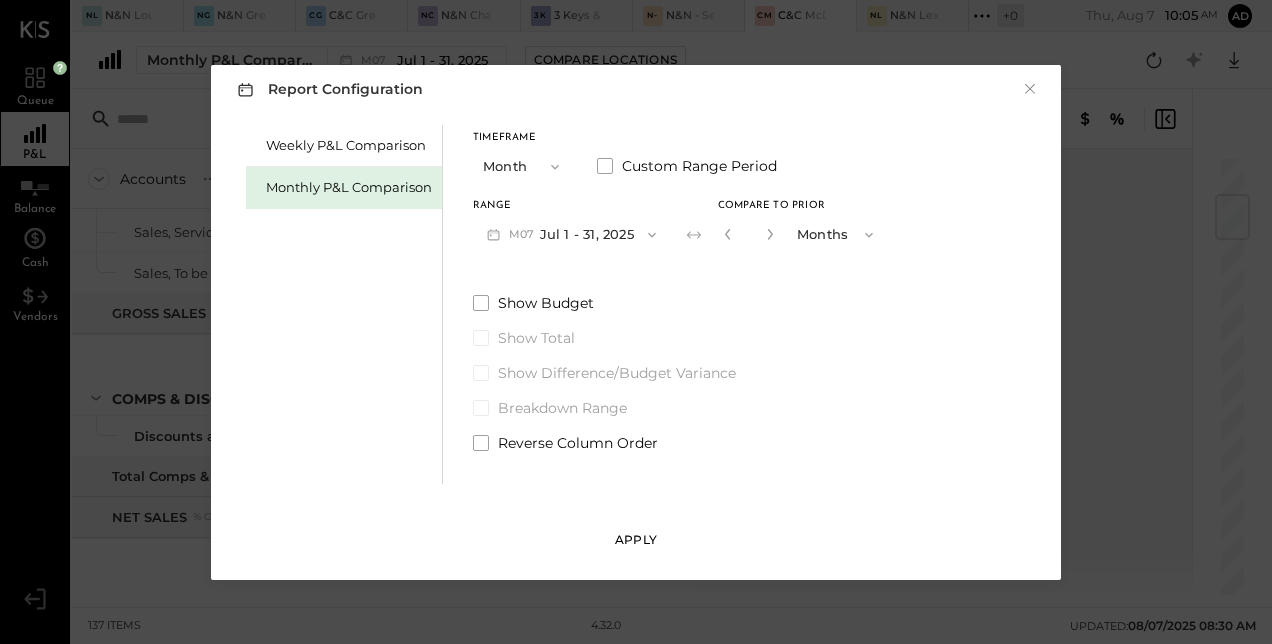 click on "Apply" at bounding box center [636, 539] 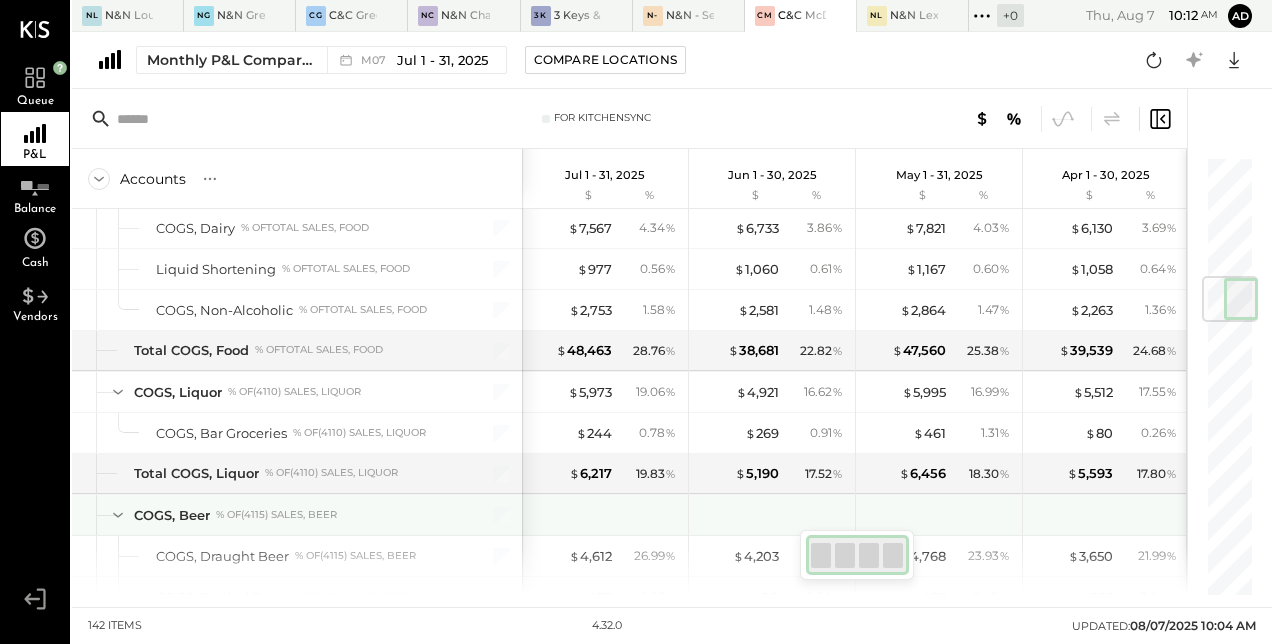 scroll, scrollTop: 1012, scrollLeft: 0, axis: vertical 